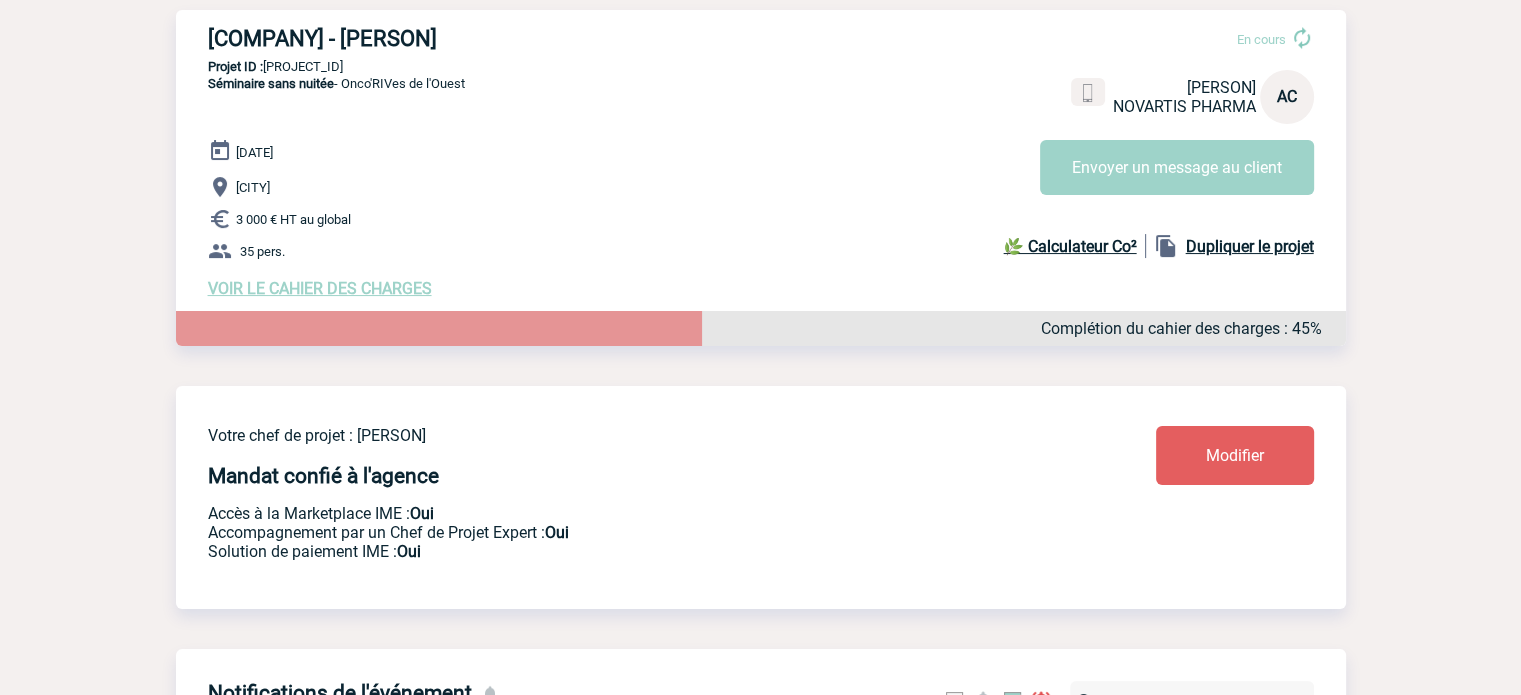 scroll, scrollTop: 0, scrollLeft: 0, axis: both 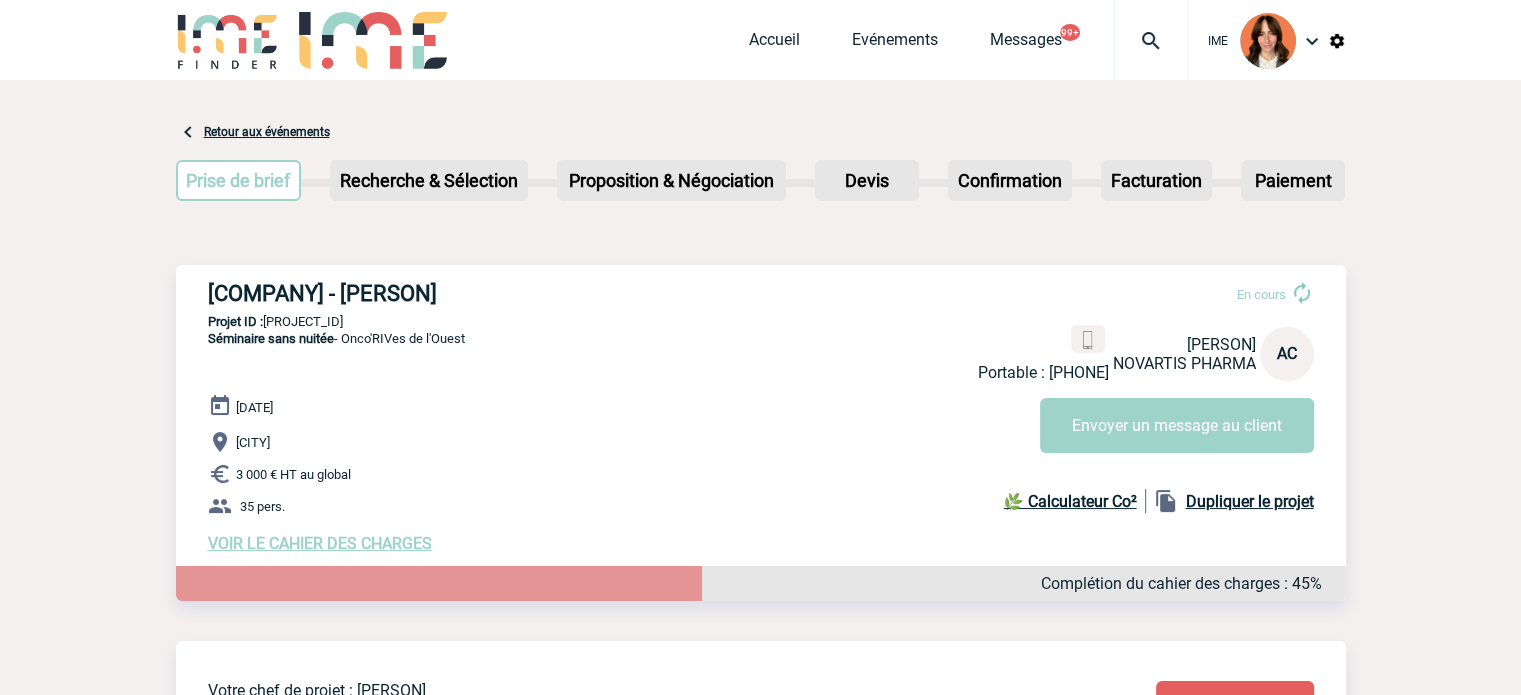 click at bounding box center (1151, 41) 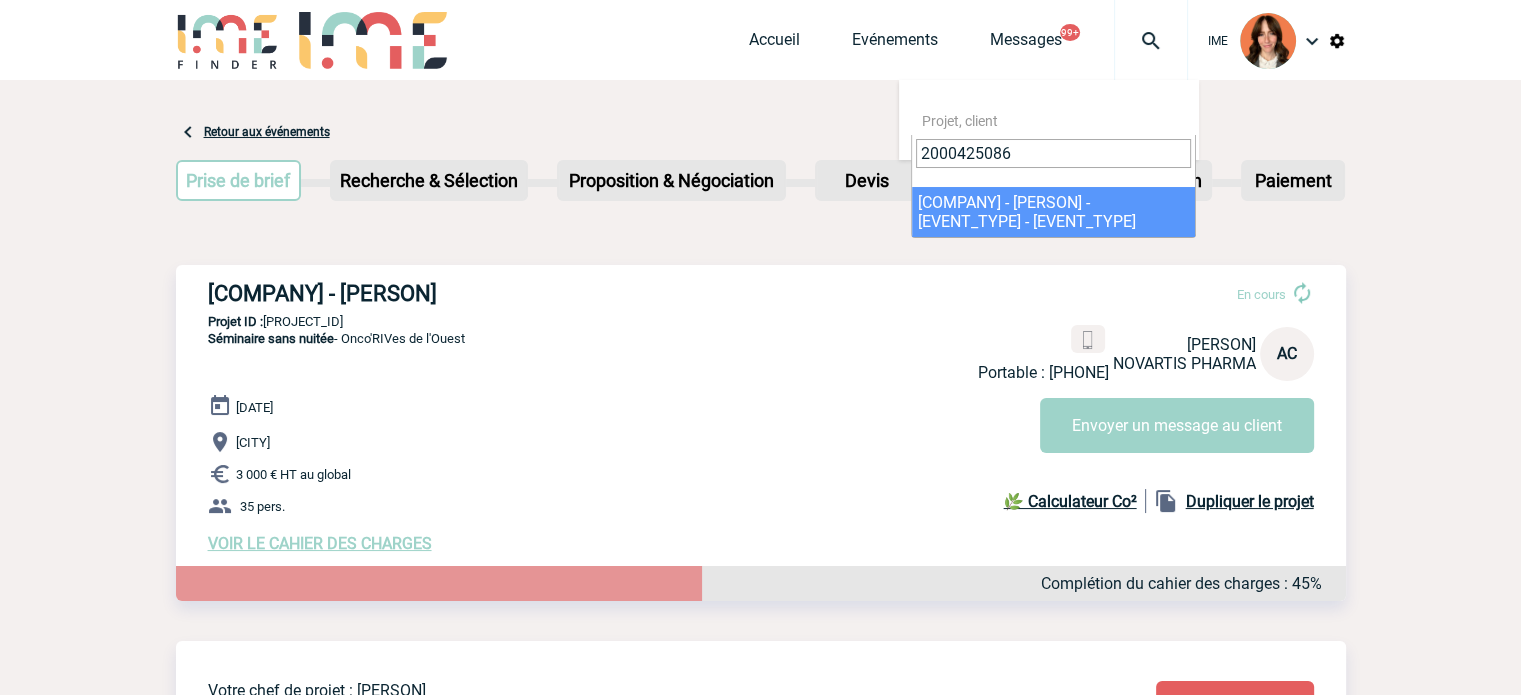 type on "2000425086" 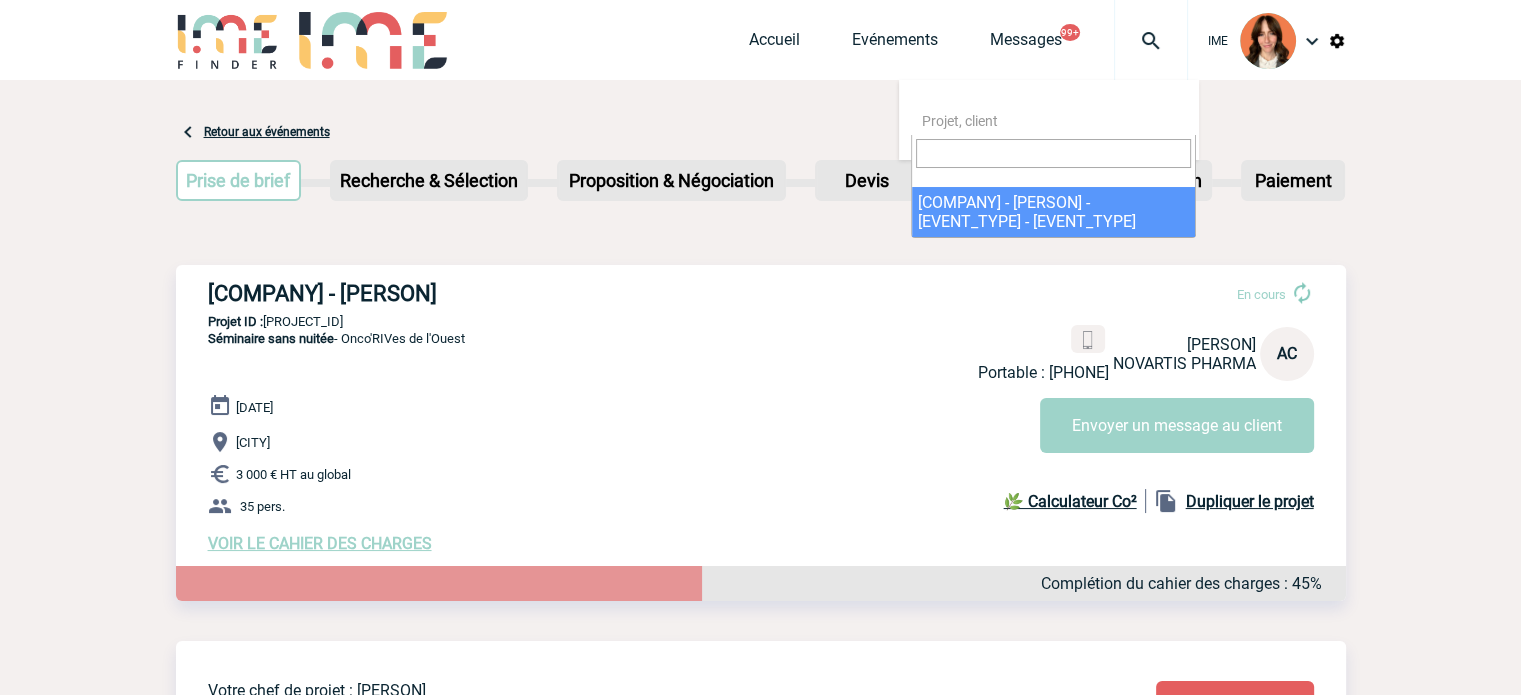 select on "24587" 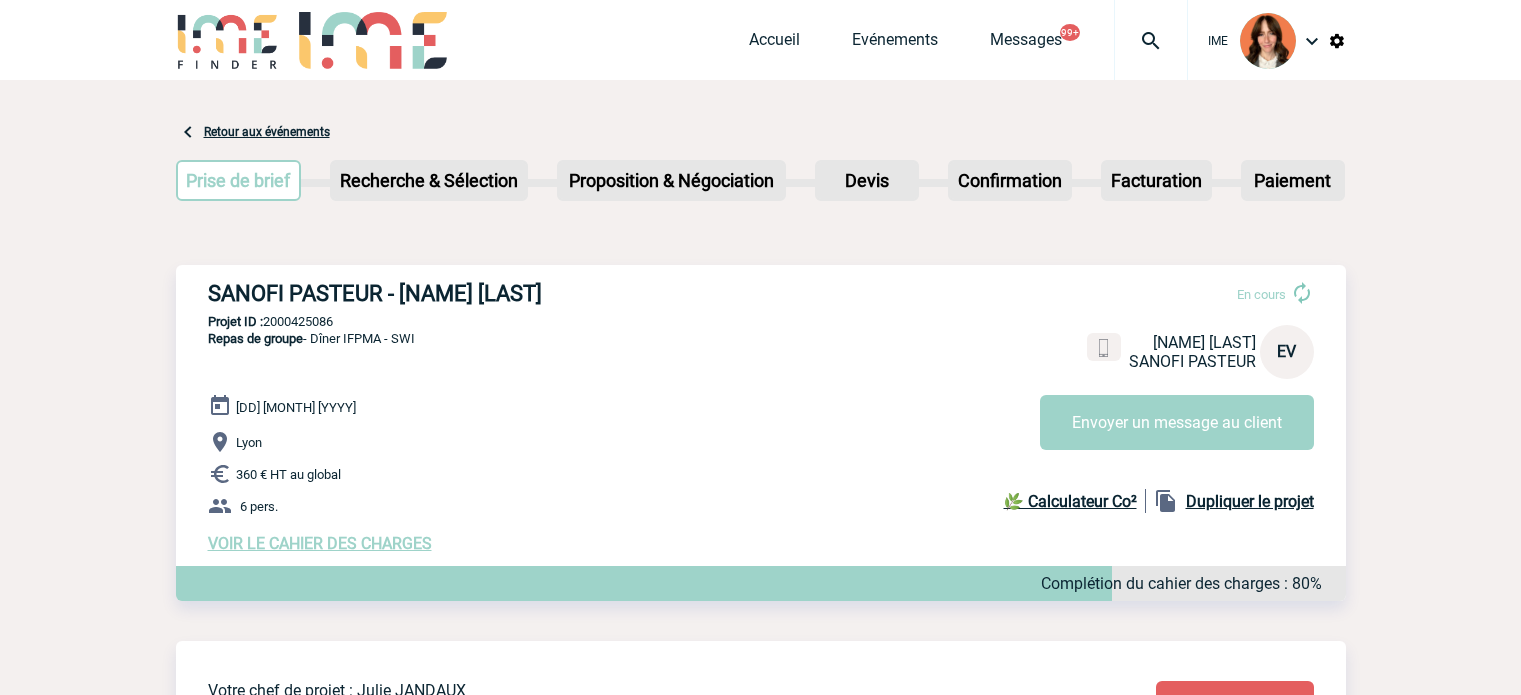 scroll, scrollTop: 0, scrollLeft: 0, axis: both 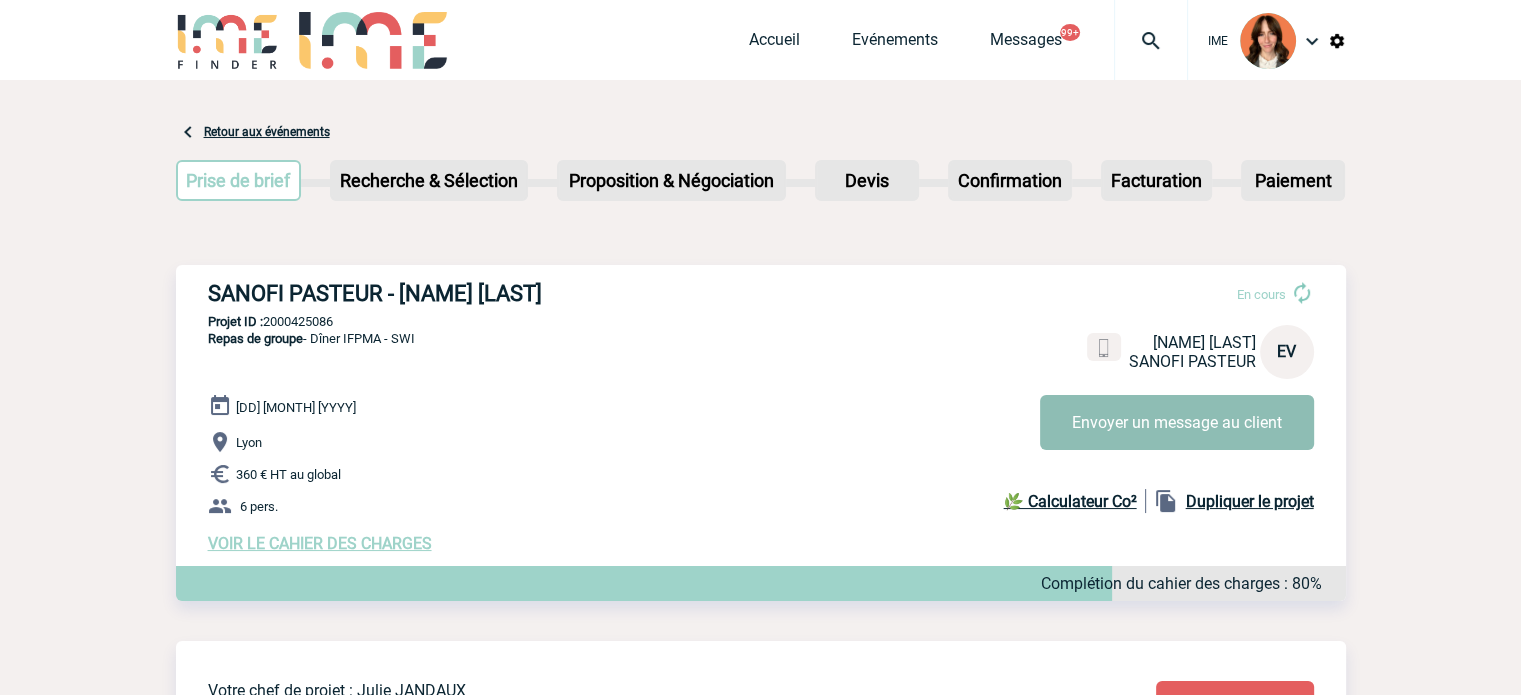 click on "Envoyer un message au client" at bounding box center [1177, 422] 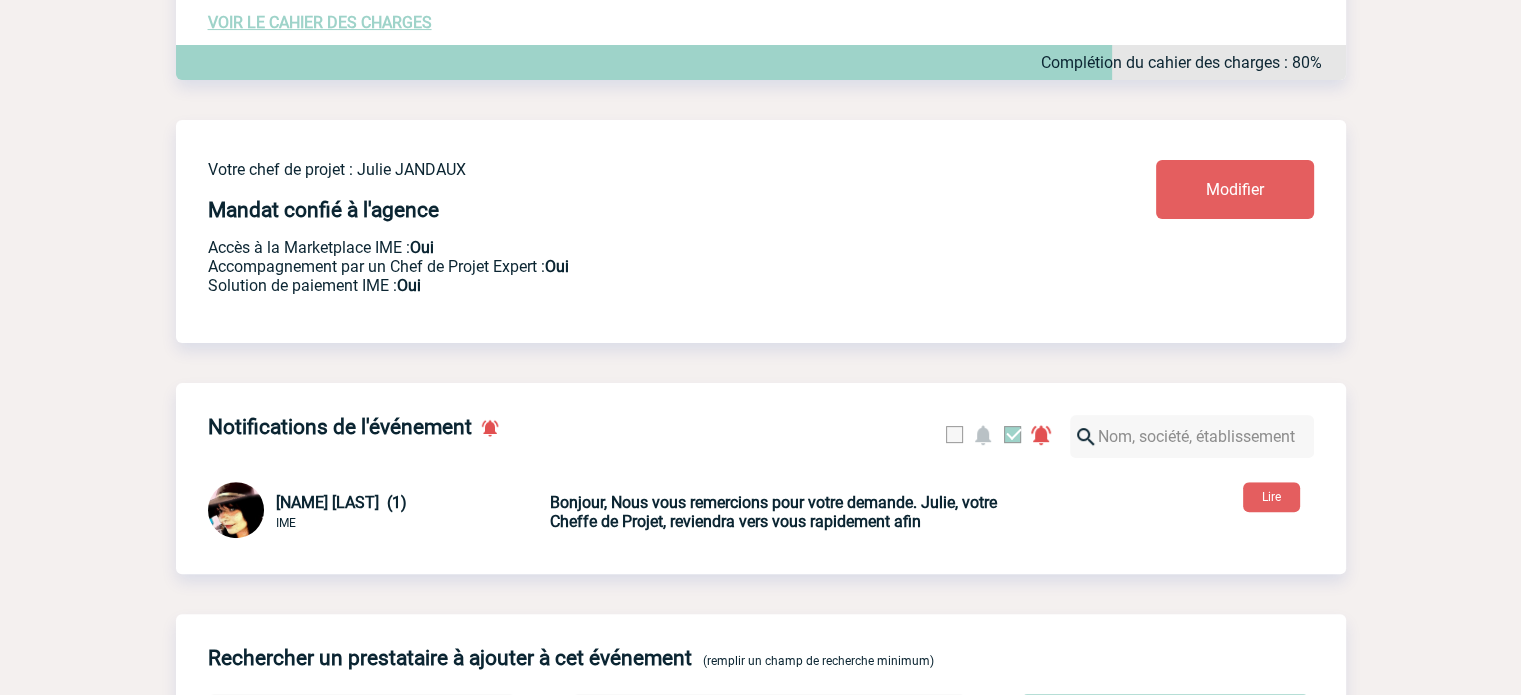 scroll, scrollTop: 486, scrollLeft: 0, axis: vertical 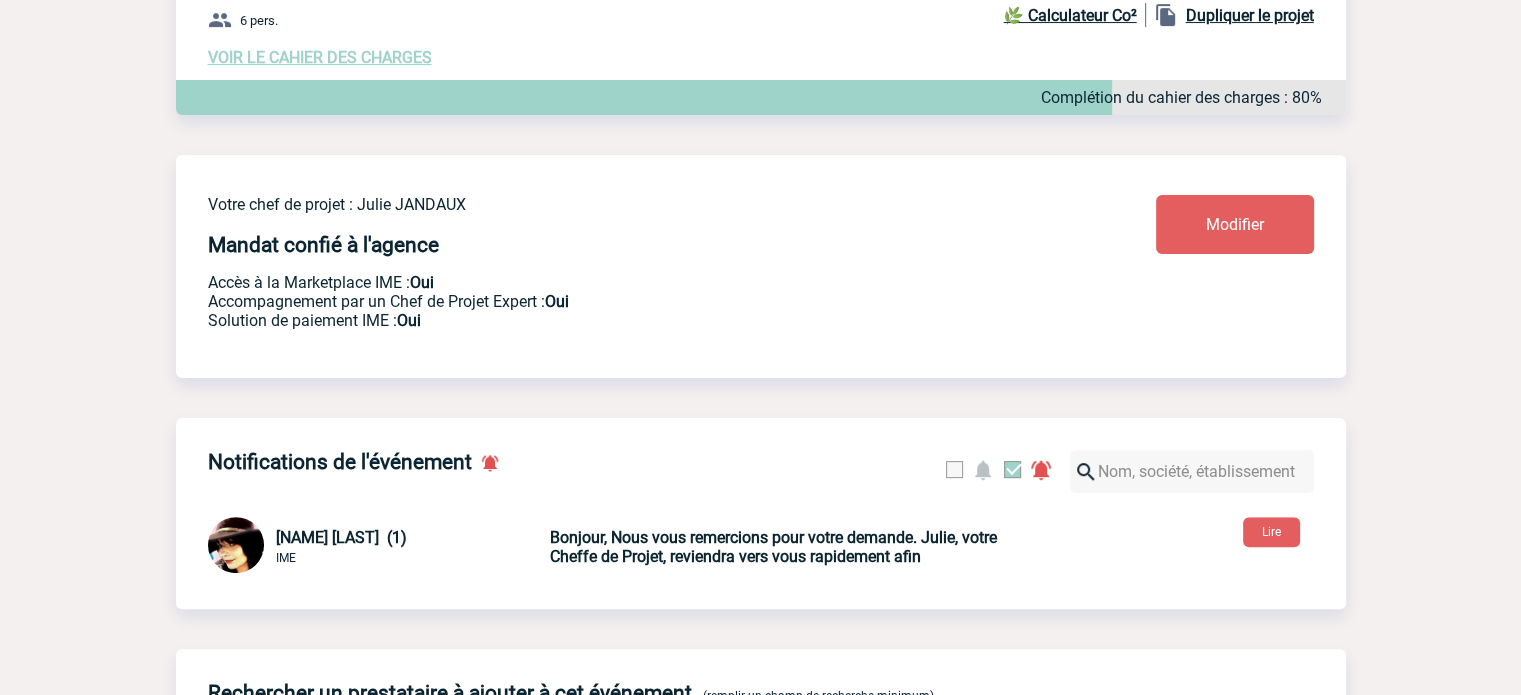 click on "Bonjour,
Nous vous remercions pour votre demande.
Julie, votre Cheffe de Projet, reviendra vers vous rapidement afin" at bounding box center (773, 547) 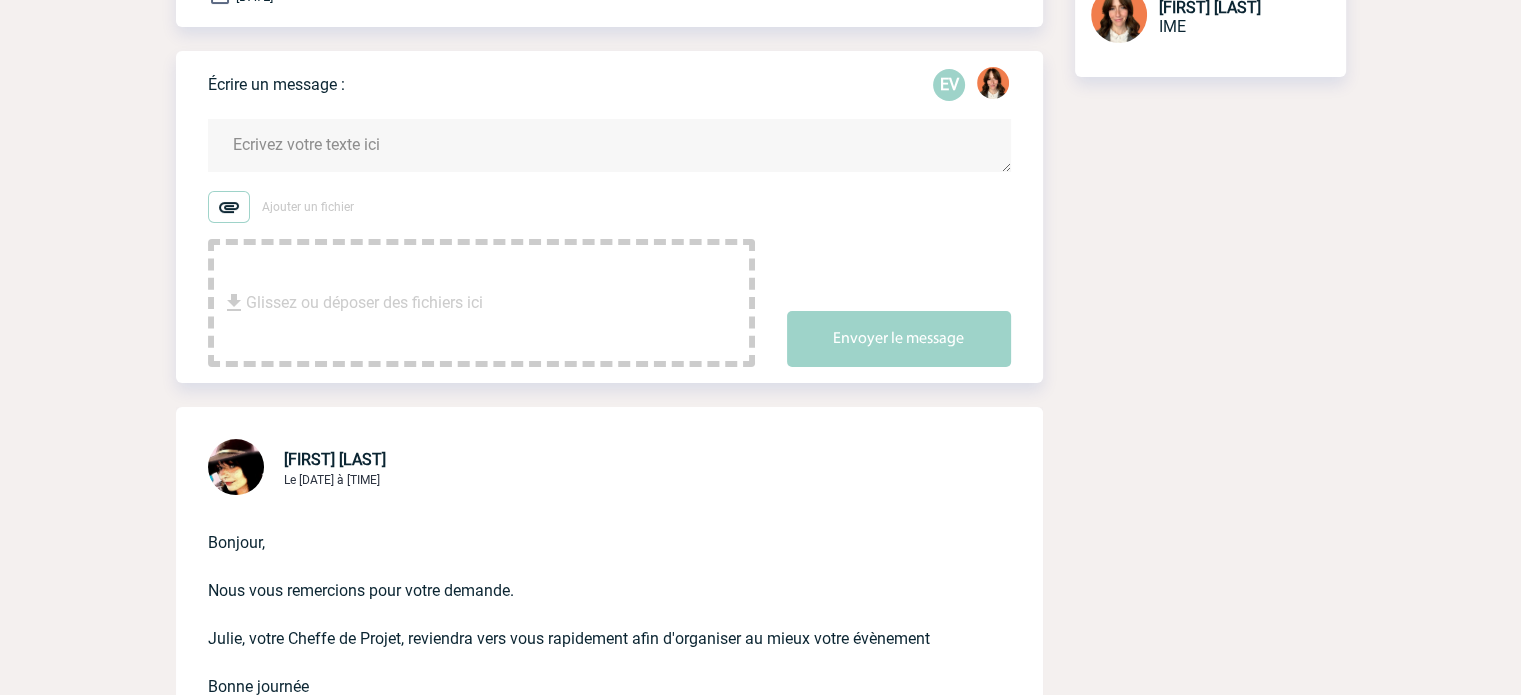 scroll, scrollTop: 0, scrollLeft: 0, axis: both 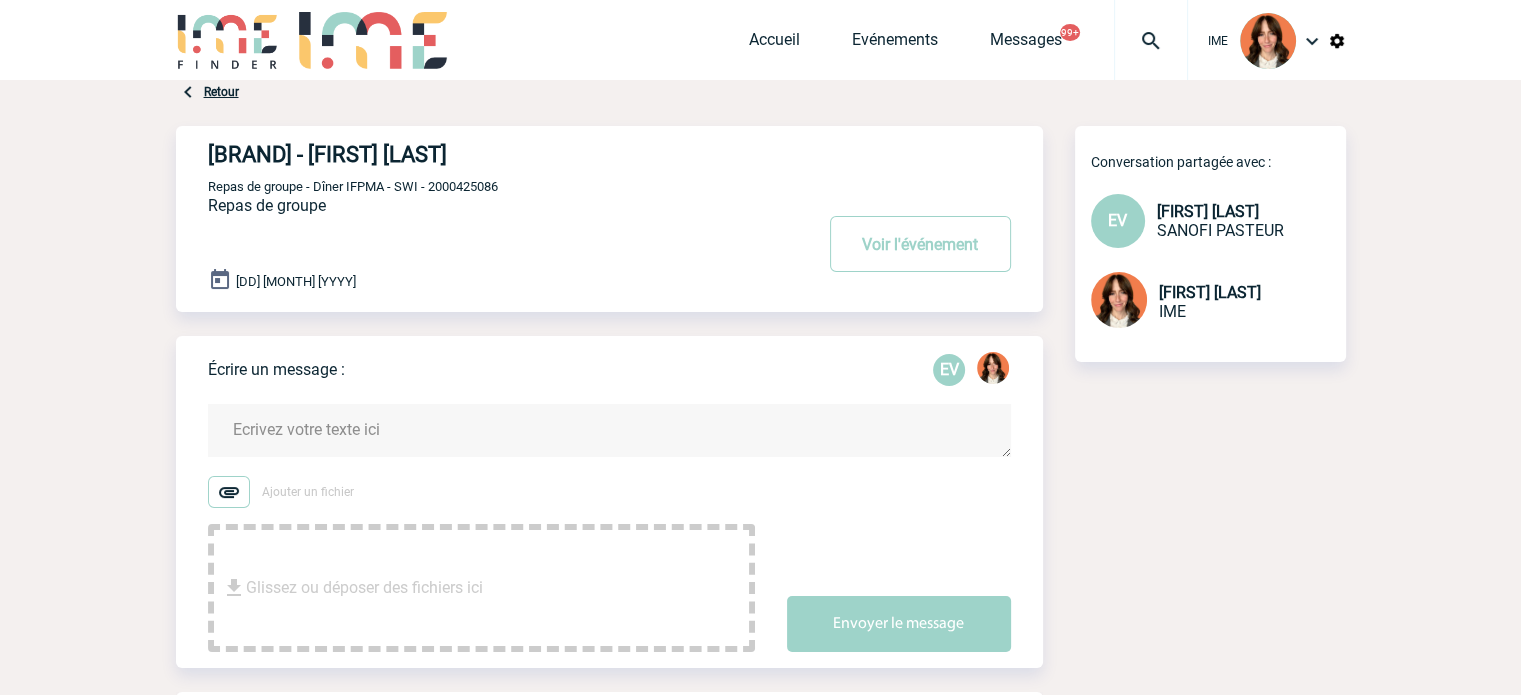 click on "Repas de groupe - Dîner IFPMA - SWI - 2000425086" at bounding box center (353, 186) 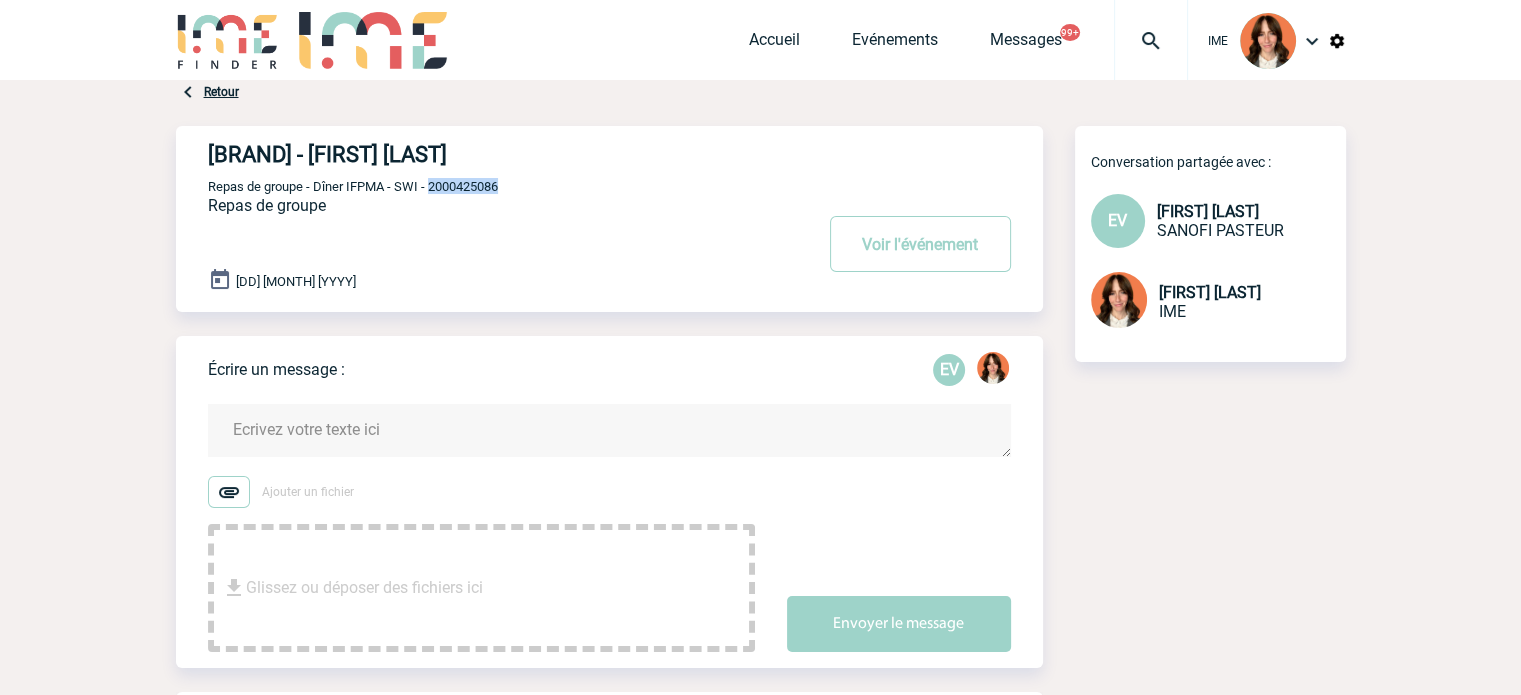 click on "Repas de groupe - Dîner IFPMA - SWI - 2000425086" at bounding box center (353, 186) 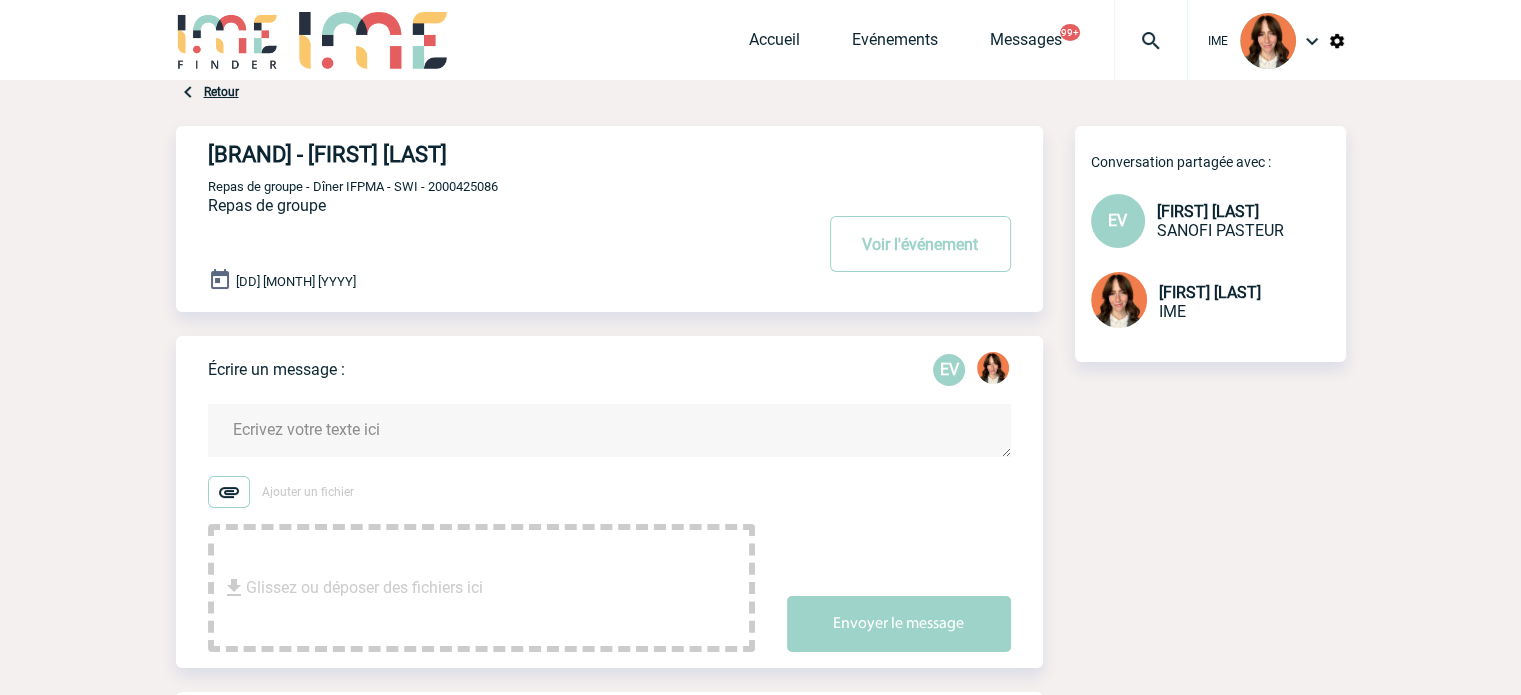 click on "SANOFI PASTEUR - Evelyne VILLEMAGNE" at bounding box center [480, 154] 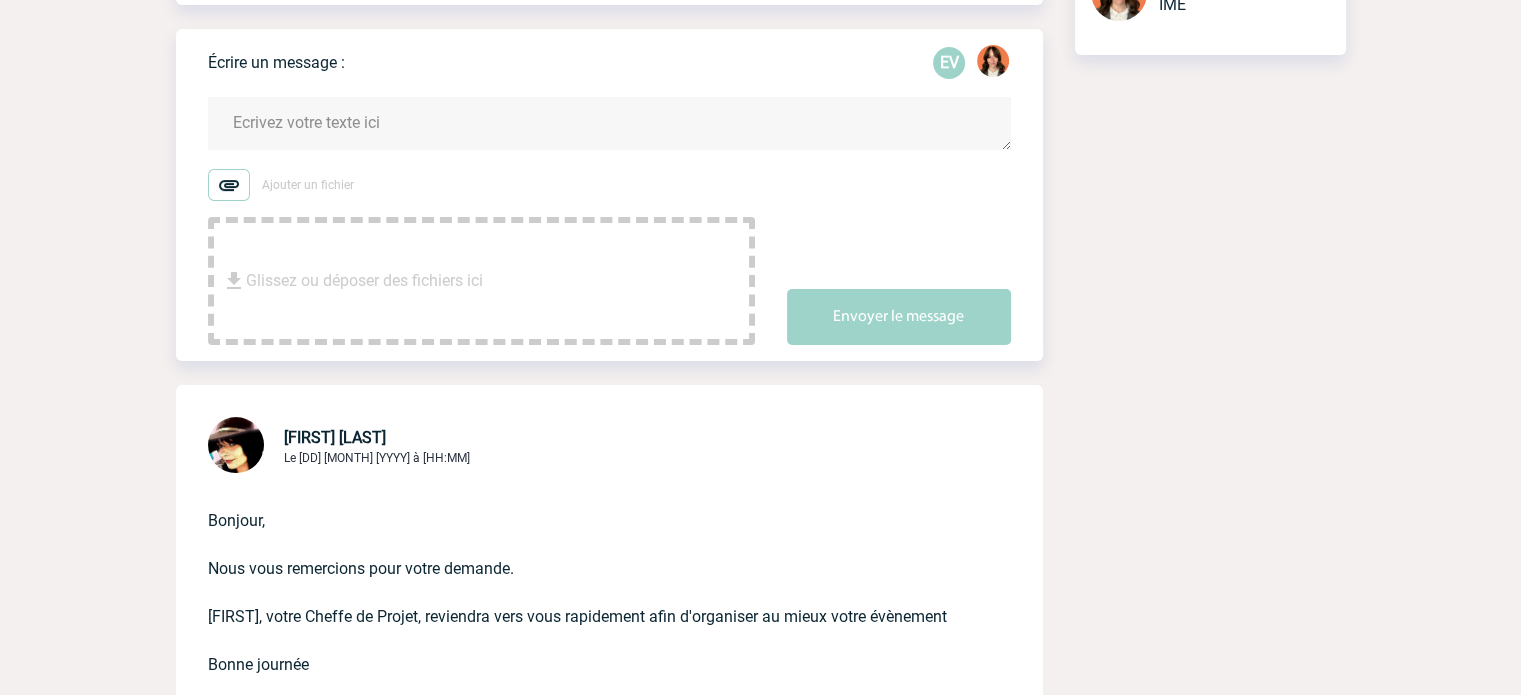 scroll, scrollTop: 0, scrollLeft: 0, axis: both 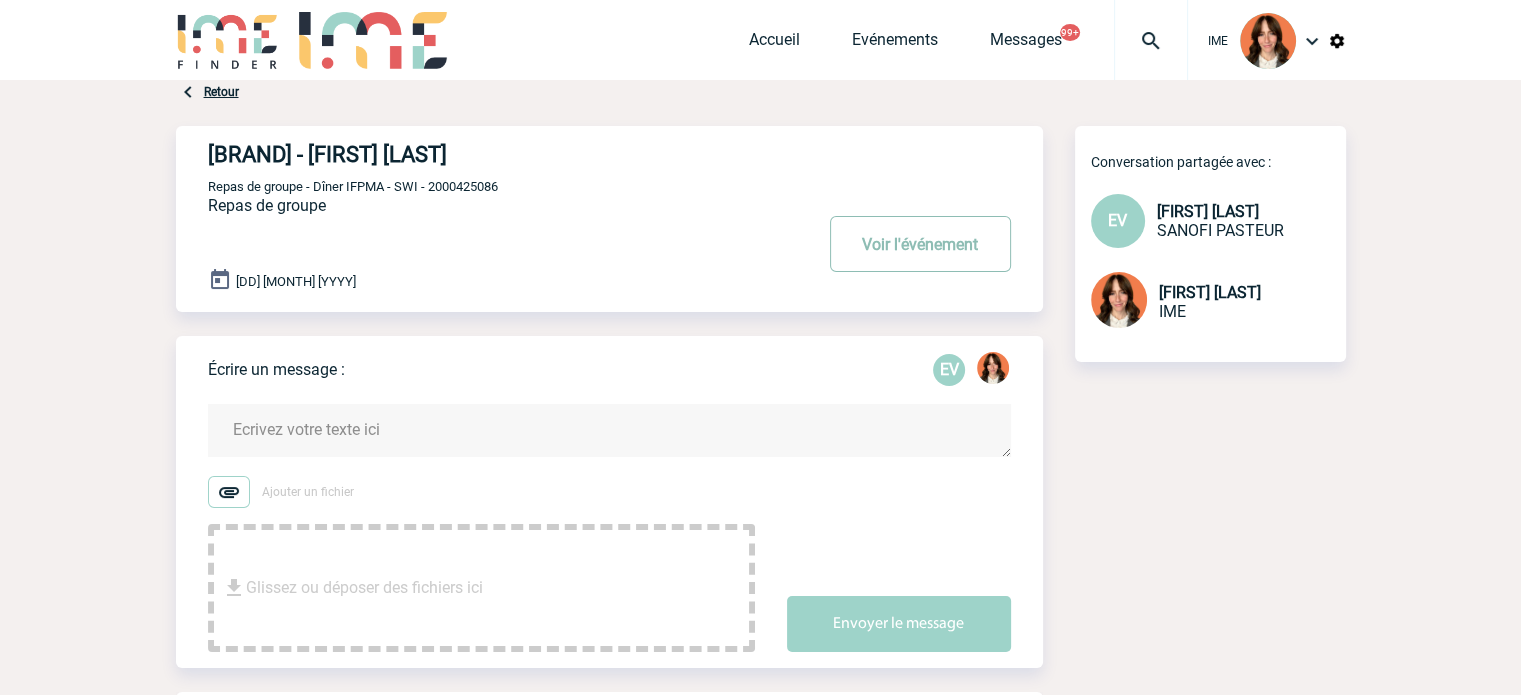 click on "Voir l'événement" at bounding box center (920, 244) 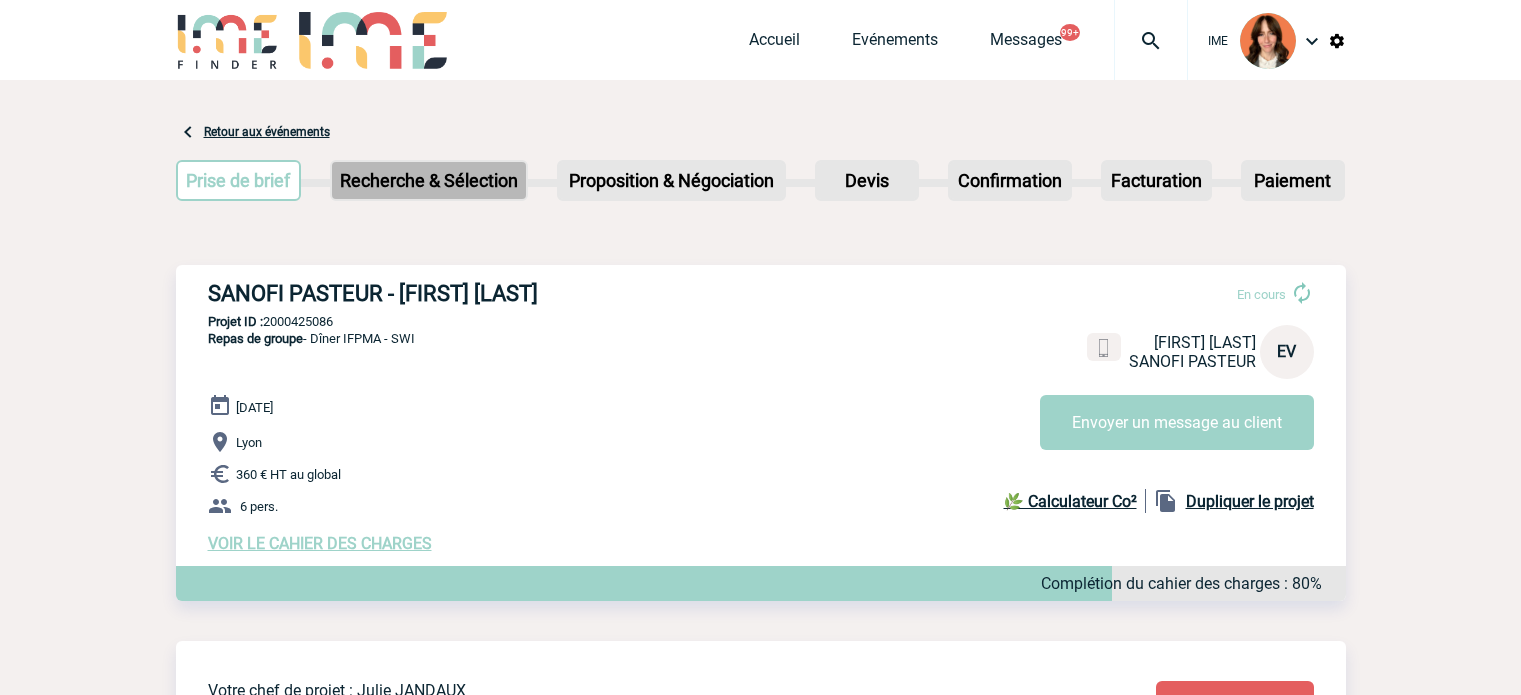 scroll, scrollTop: 0, scrollLeft: 0, axis: both 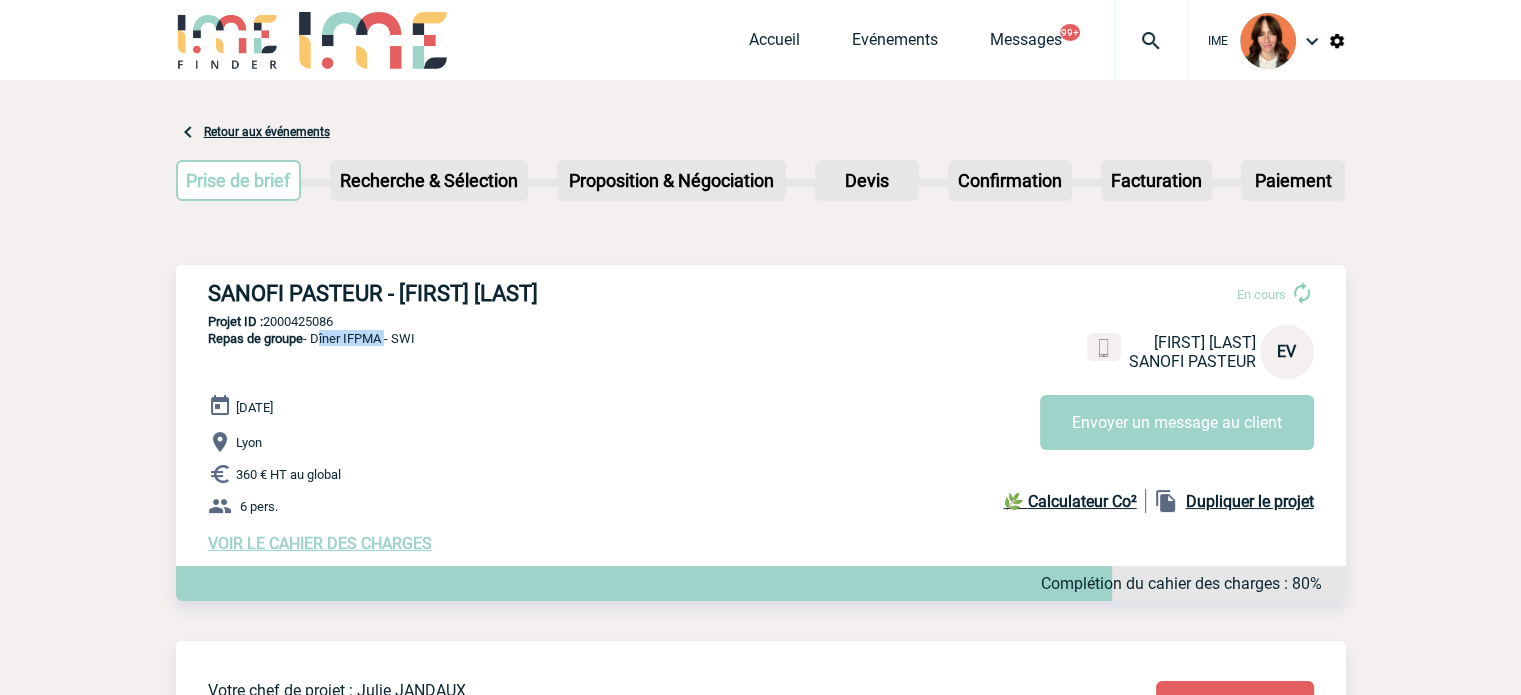 drag, startPoint x: 315, startPoint y: 337, endPoint x: 386, endPoint y: 342, distance: 71.17584 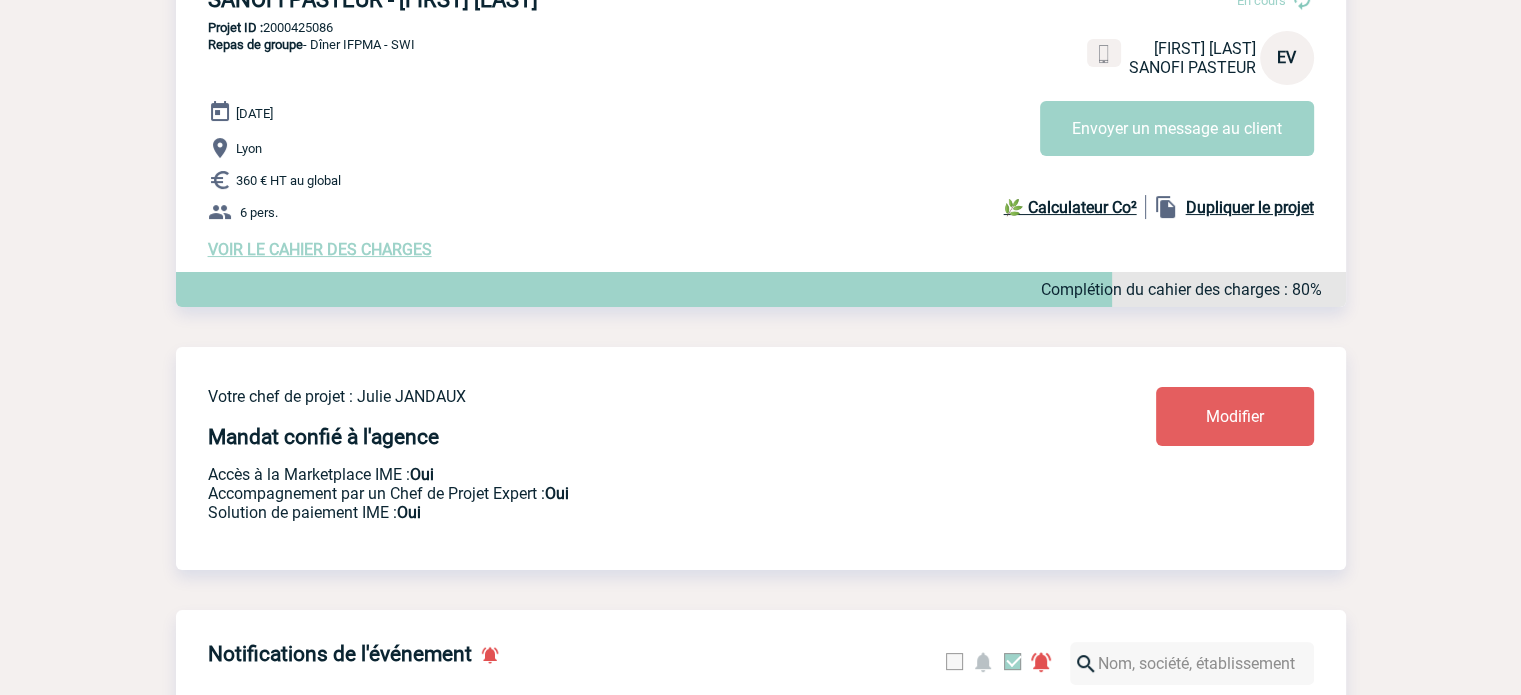scroll, scrollTop: 64, scrollLeft: 0, axis: vertical 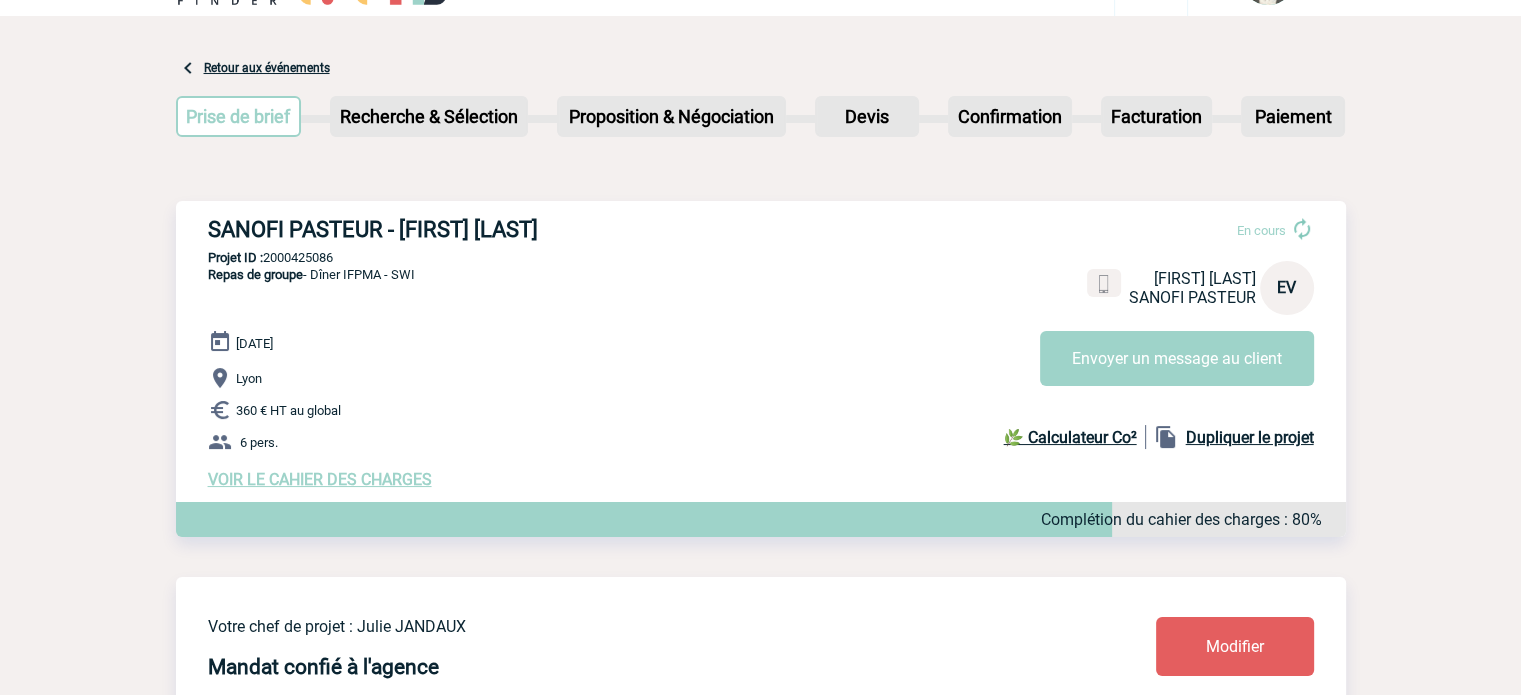 click on "VOIR LE CAHIER DES CHARGES" at bounding box center (320, 479) 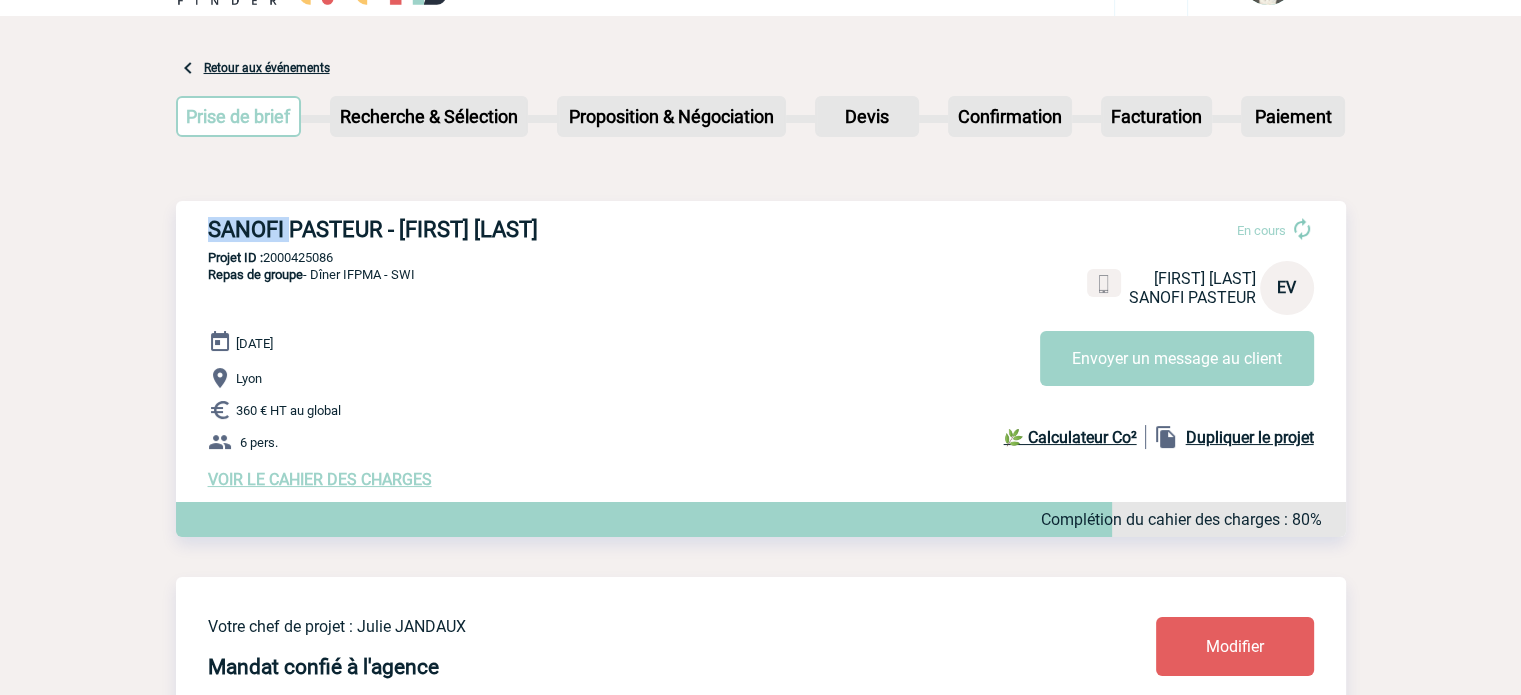 click on "SANOFI PASTEUR - [FIRST] [LAST]" at bounding box center [508, 229] 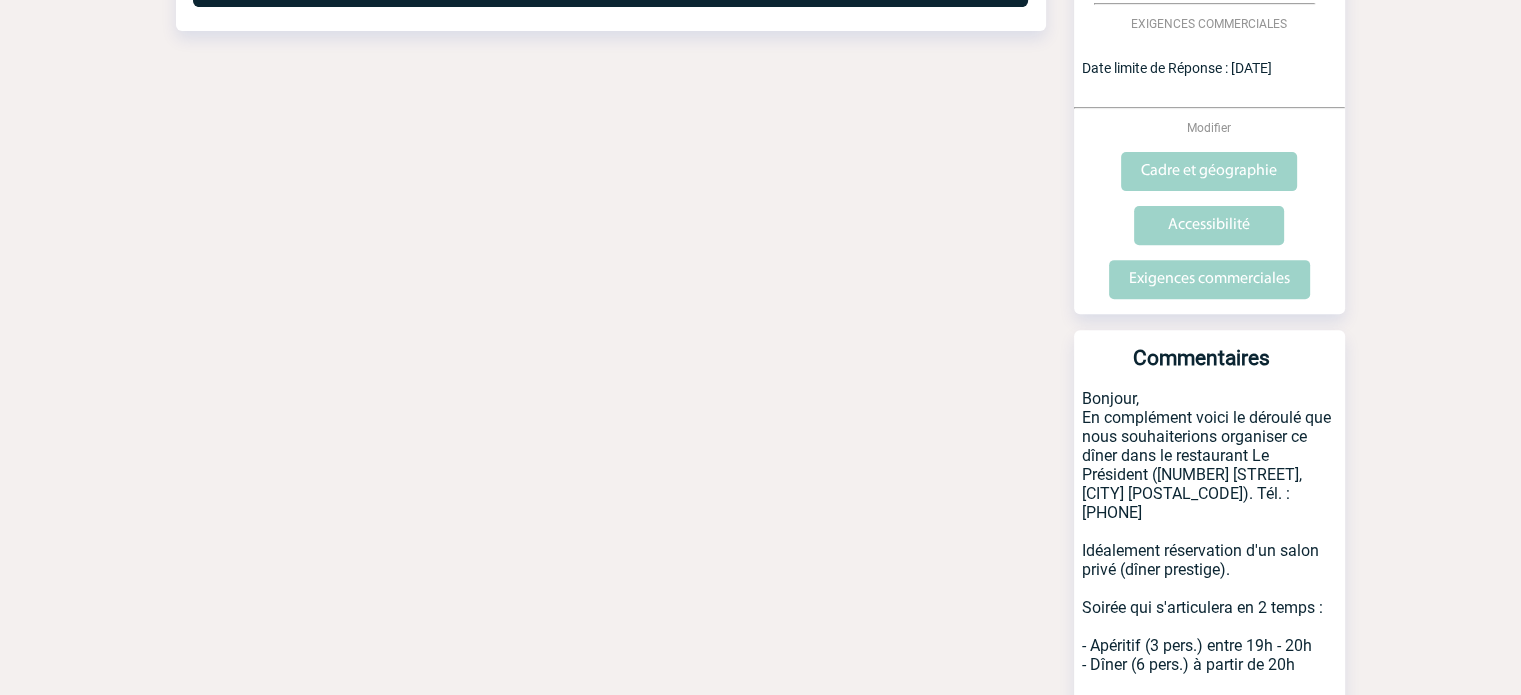 scroll, scrollTop: 800, scrollLeft: 0, axis: vertical 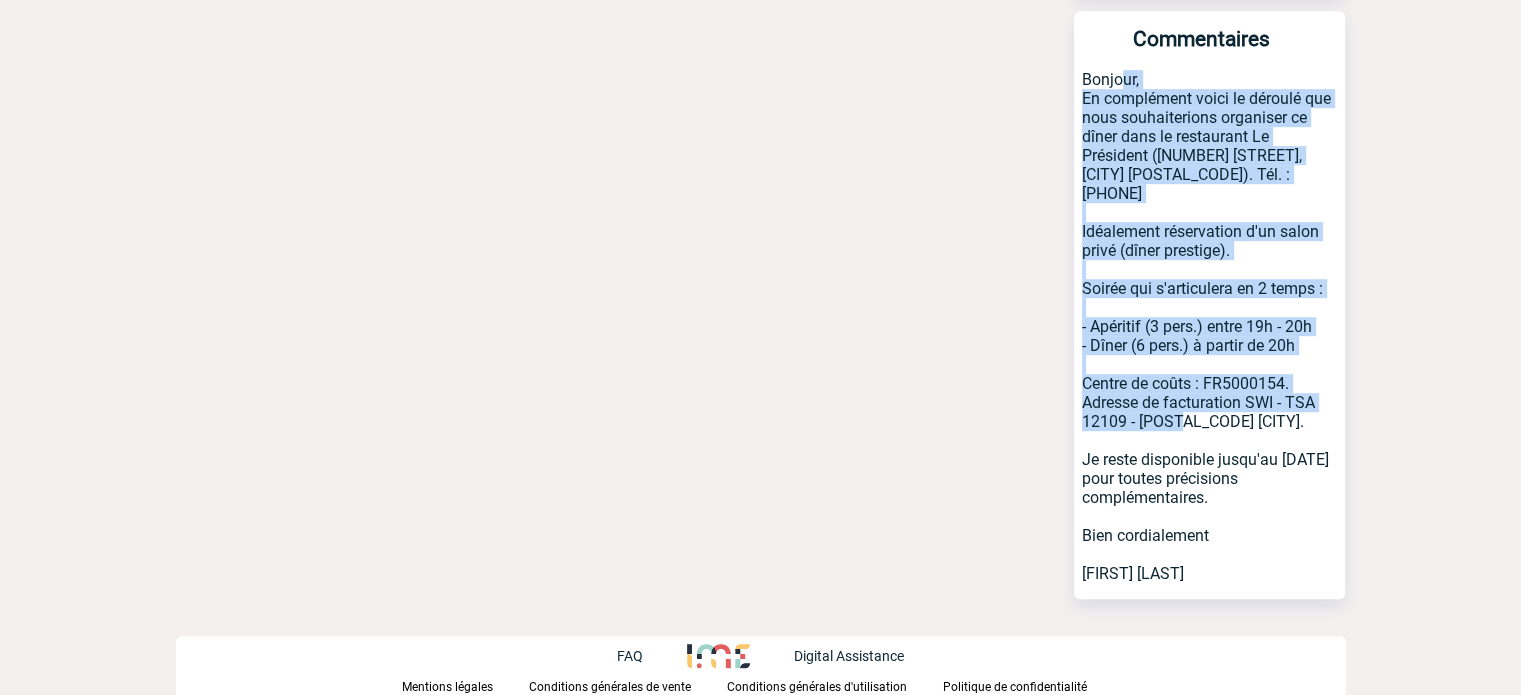 drag, startPoint x: 1080, startPoint y: 335, endPoint x: 1246, endPoint y: 567, distance: 285.2718 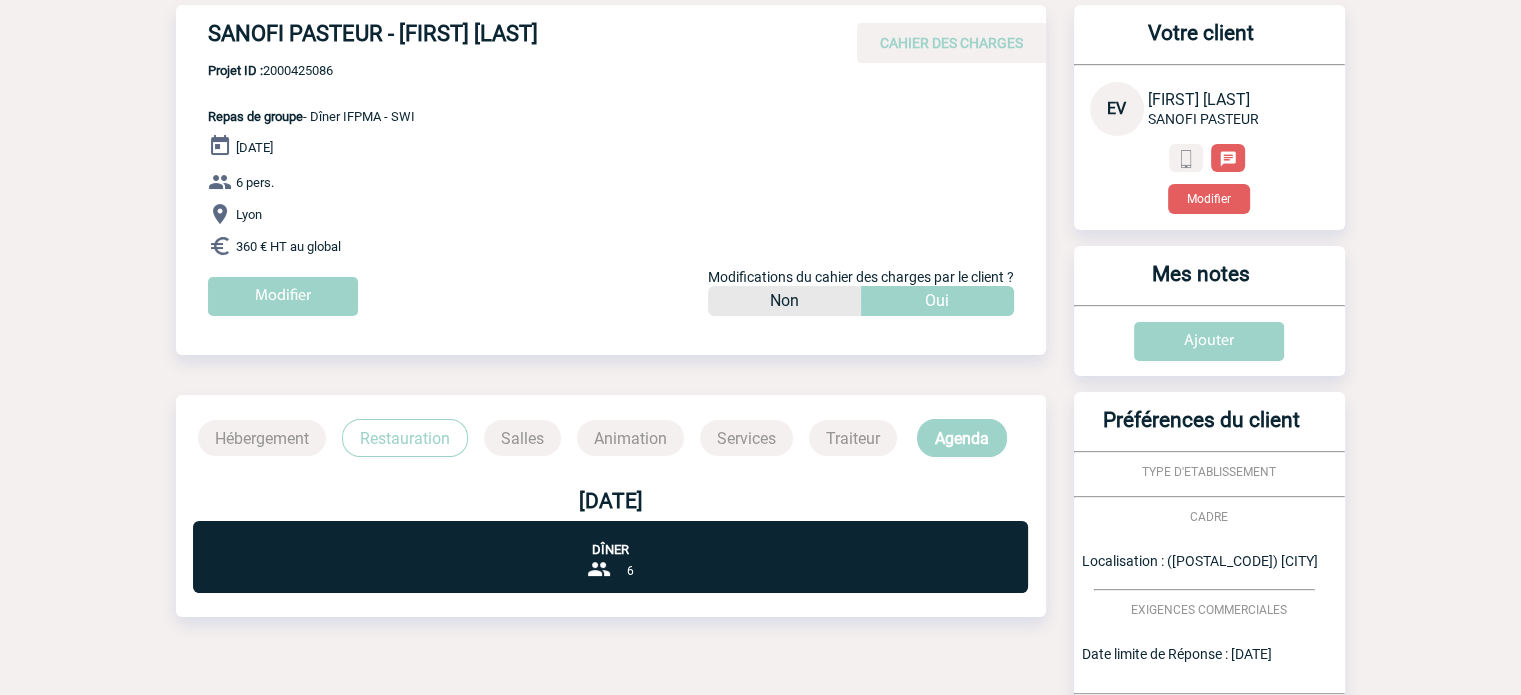 scroll, scrollTop: 0, scrollLeft: 0, axis: both 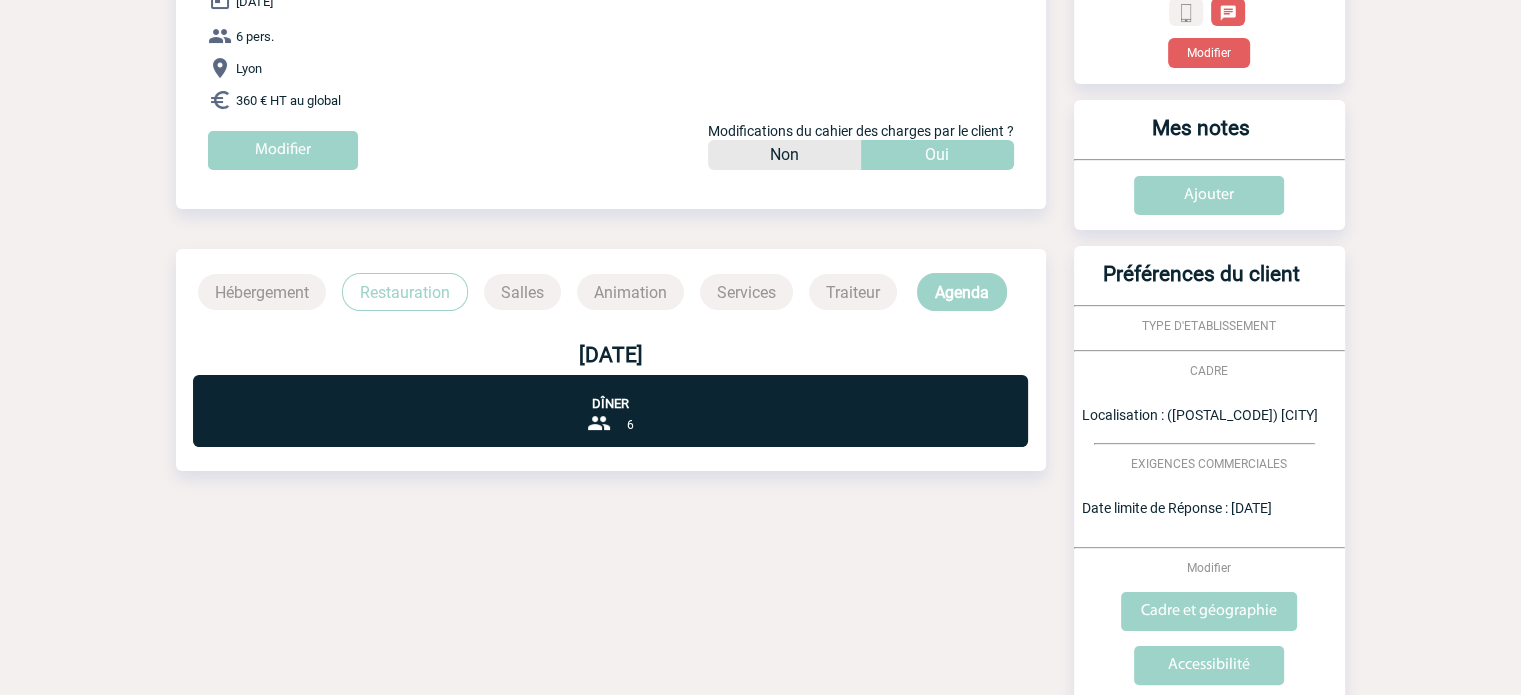 click on "Restauration" at bounding box center (405, 292) 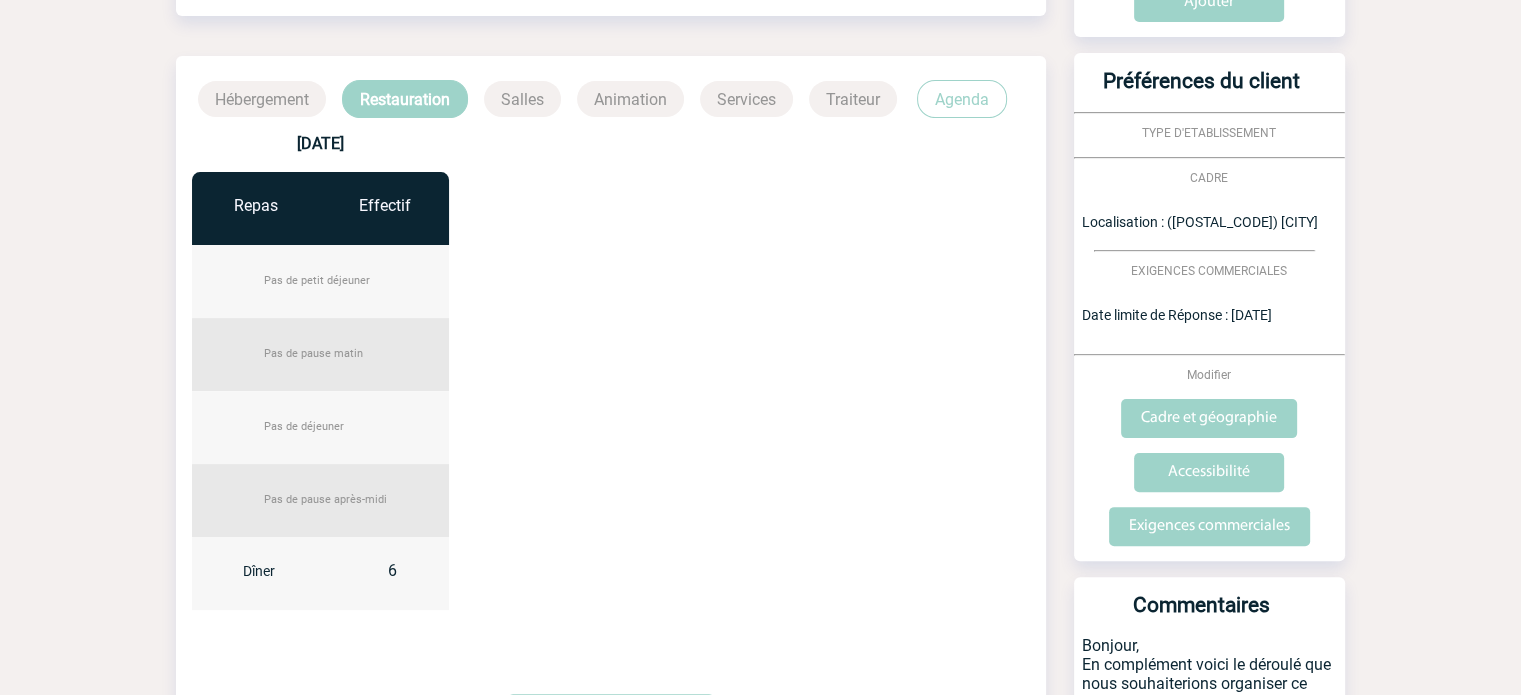 scroll, scrollTop: 0, scrollLeft: 0, axis: both 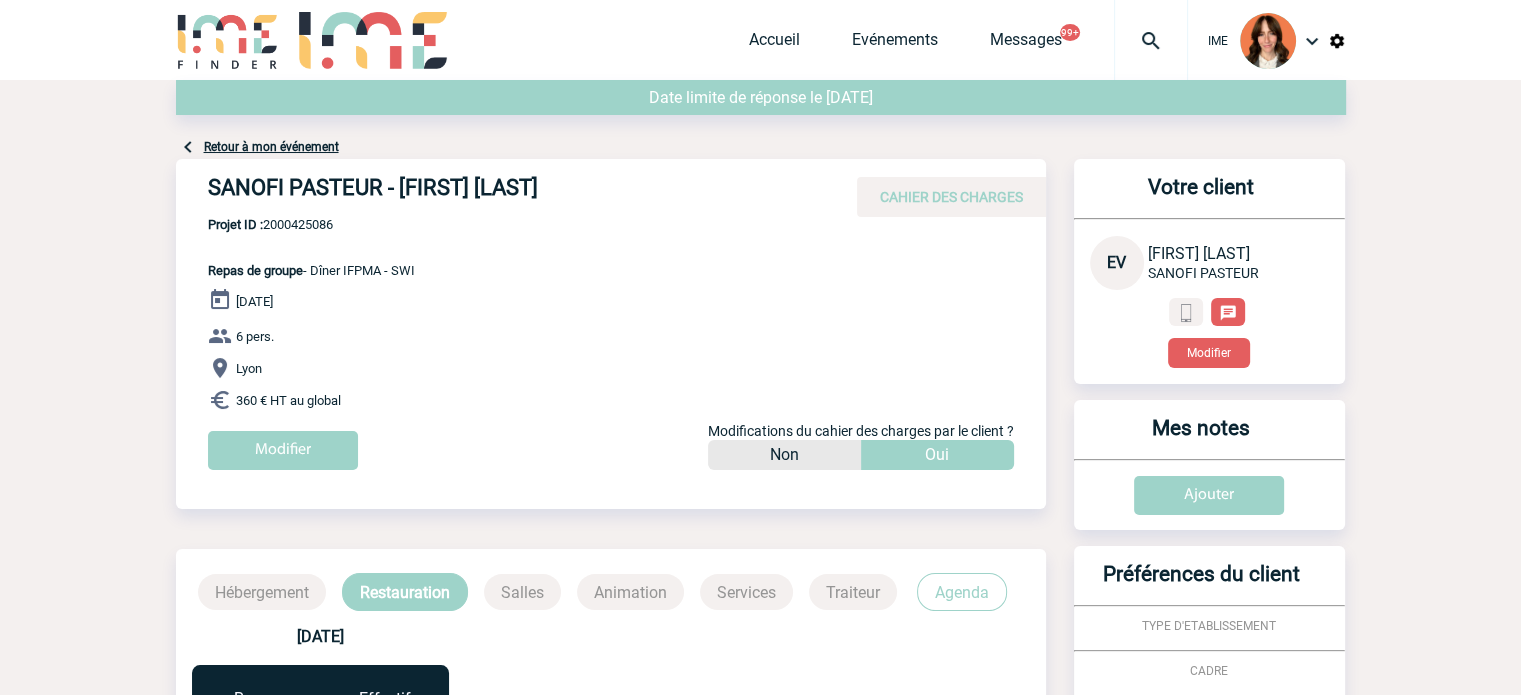 click on "Retour à mon événement" at bounding box center [271, 147] 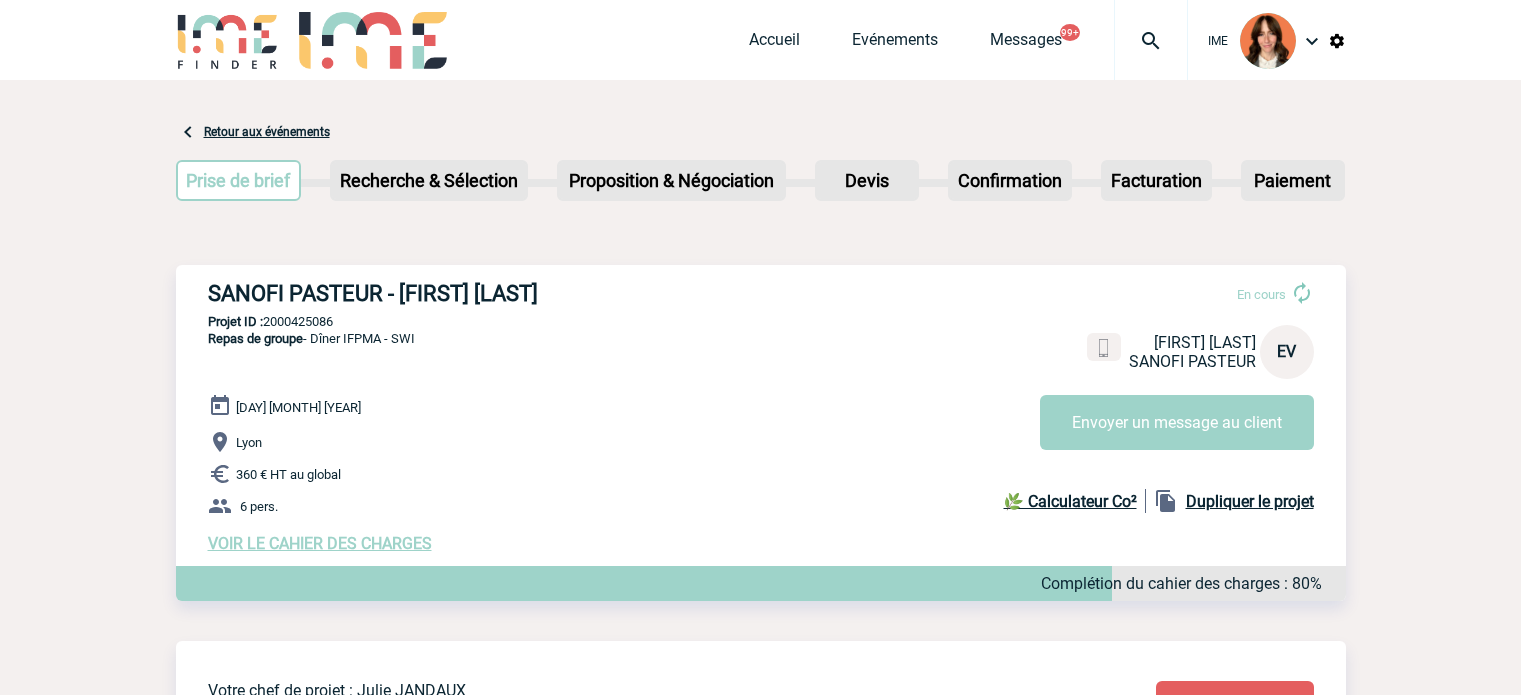 scroll, scrollTop: 0, scrollLeft: 0, axis: both 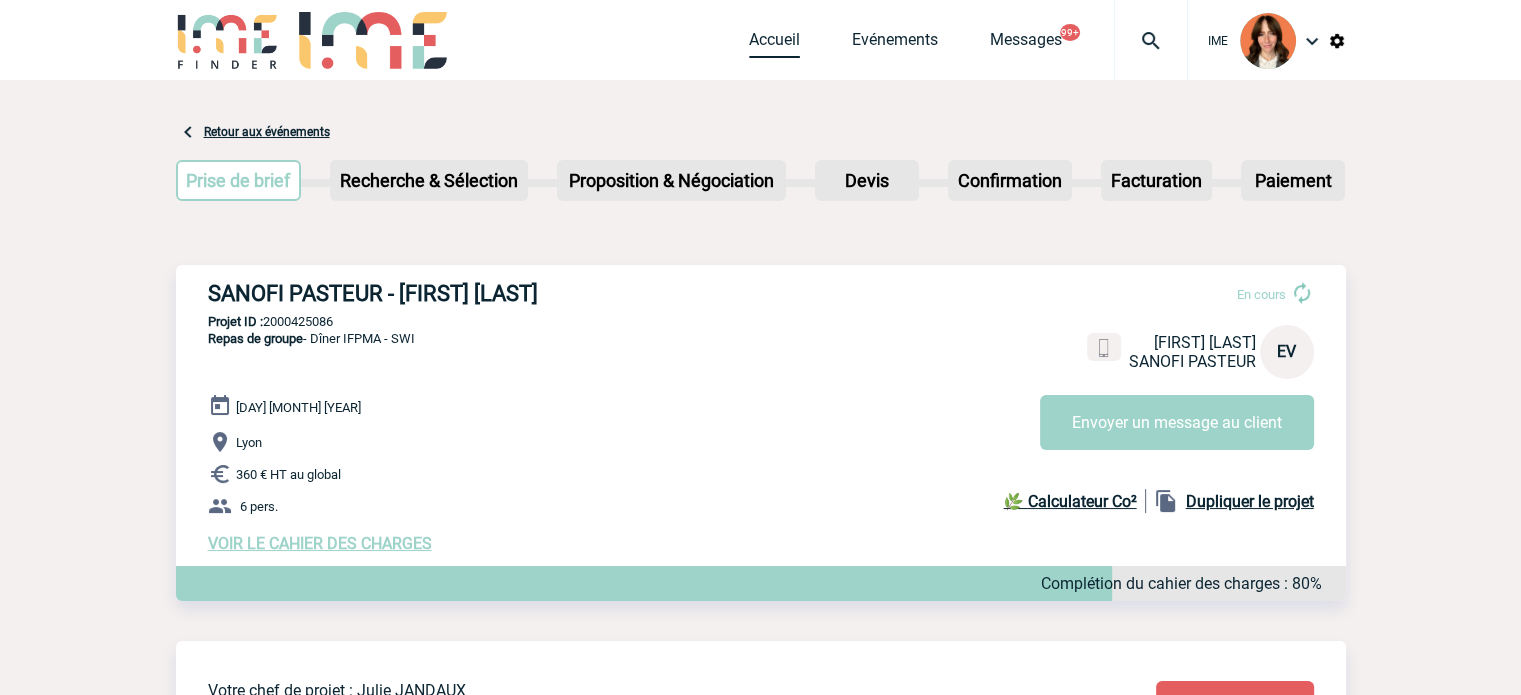 click on "Accueil" at bounding box center (774, 44) 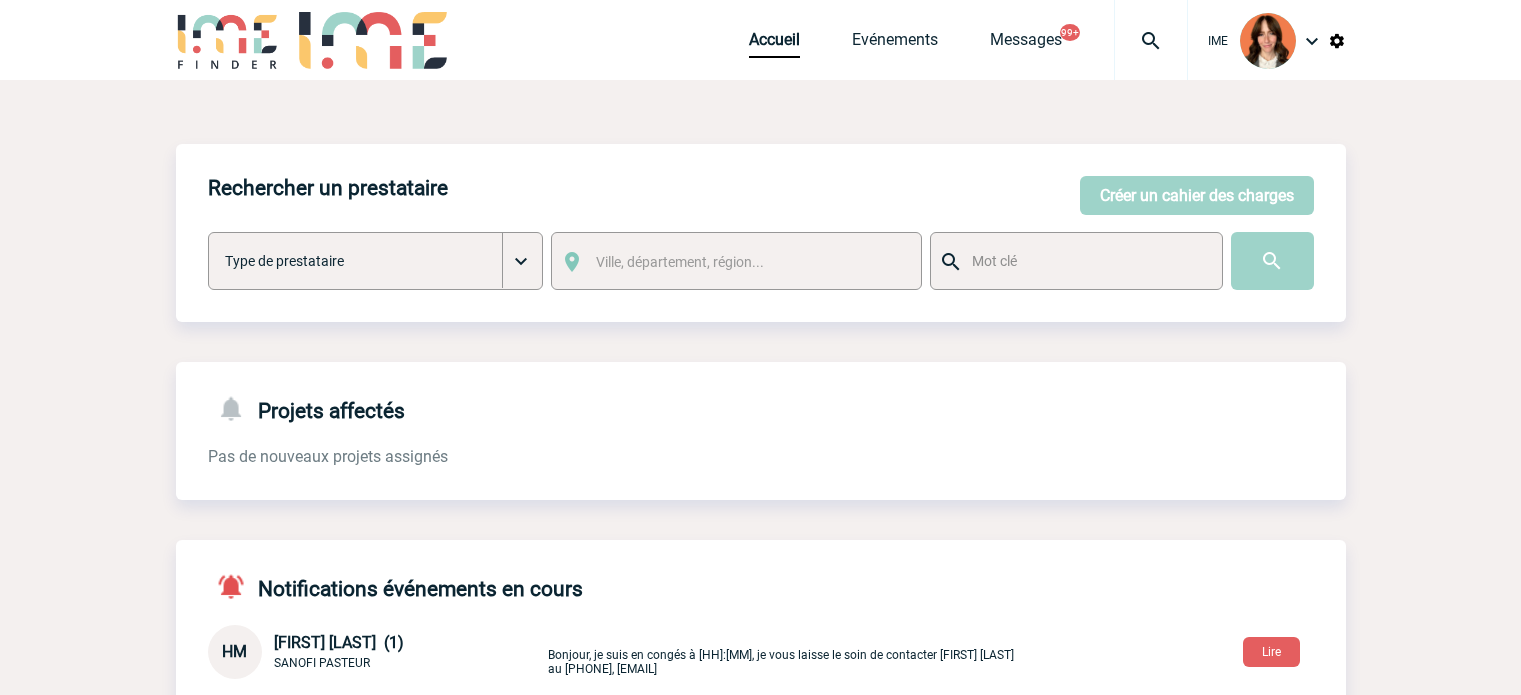 scroll, scrollTop: 0, scrollLeft: 0, axis: both 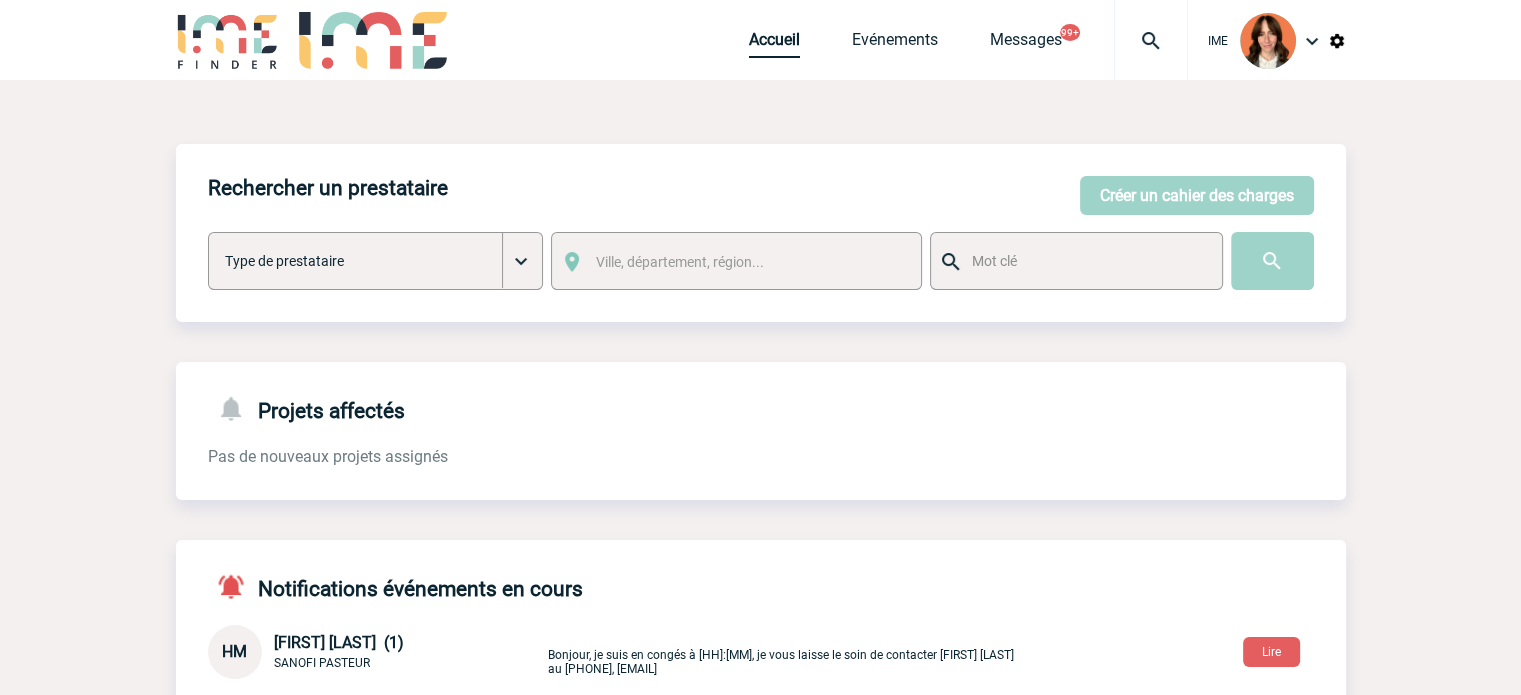 click on "Accueil" at bounding box center [774, 44] 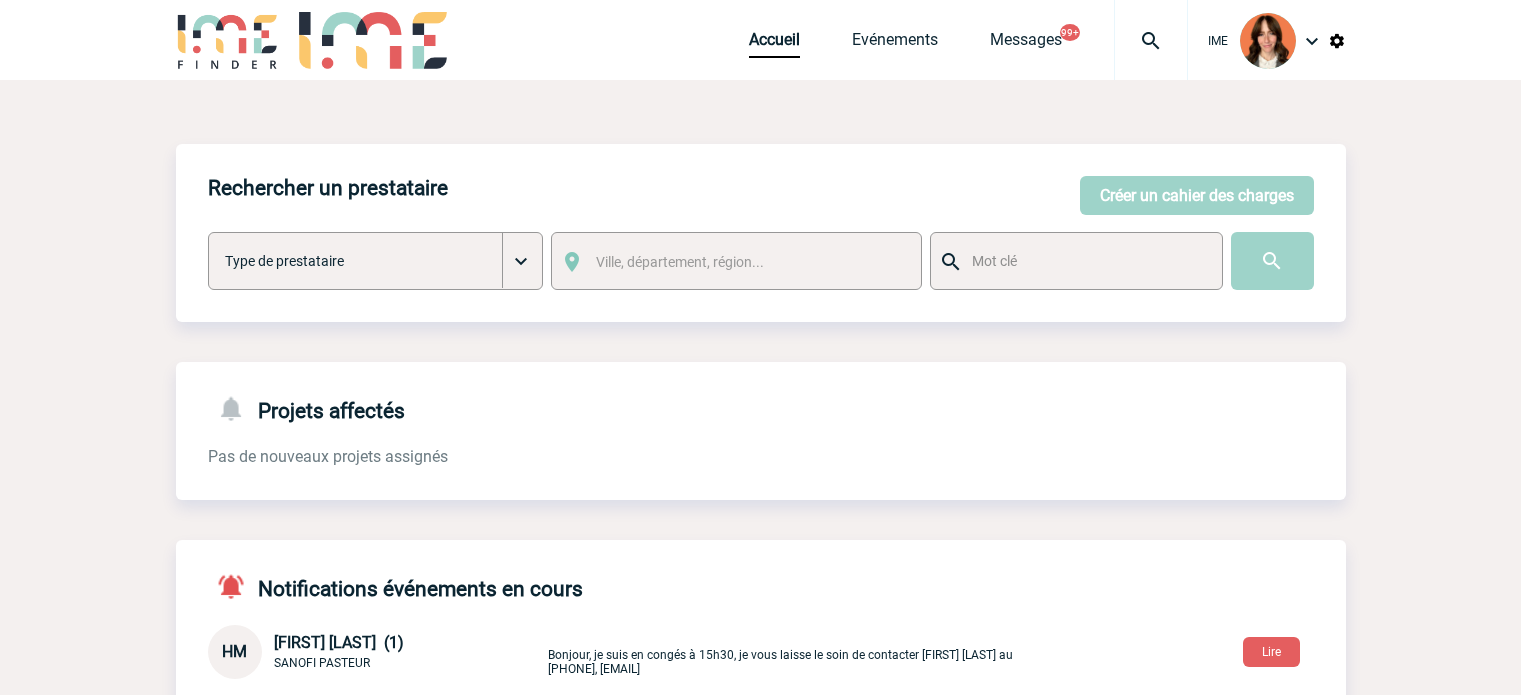 scroll, scrollTop: 0, scrollLeft: 0, axis: both 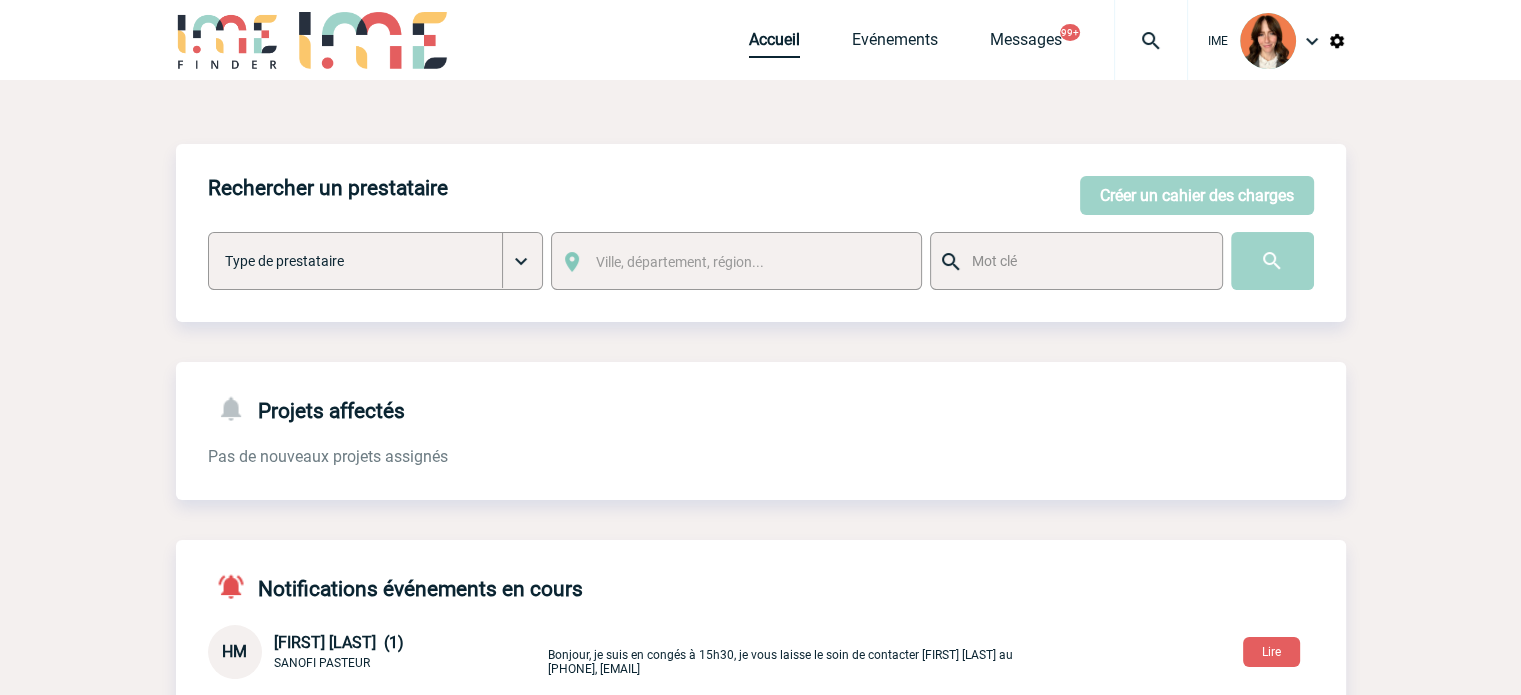 click on "Accueil" at bounding box center (774, 44) 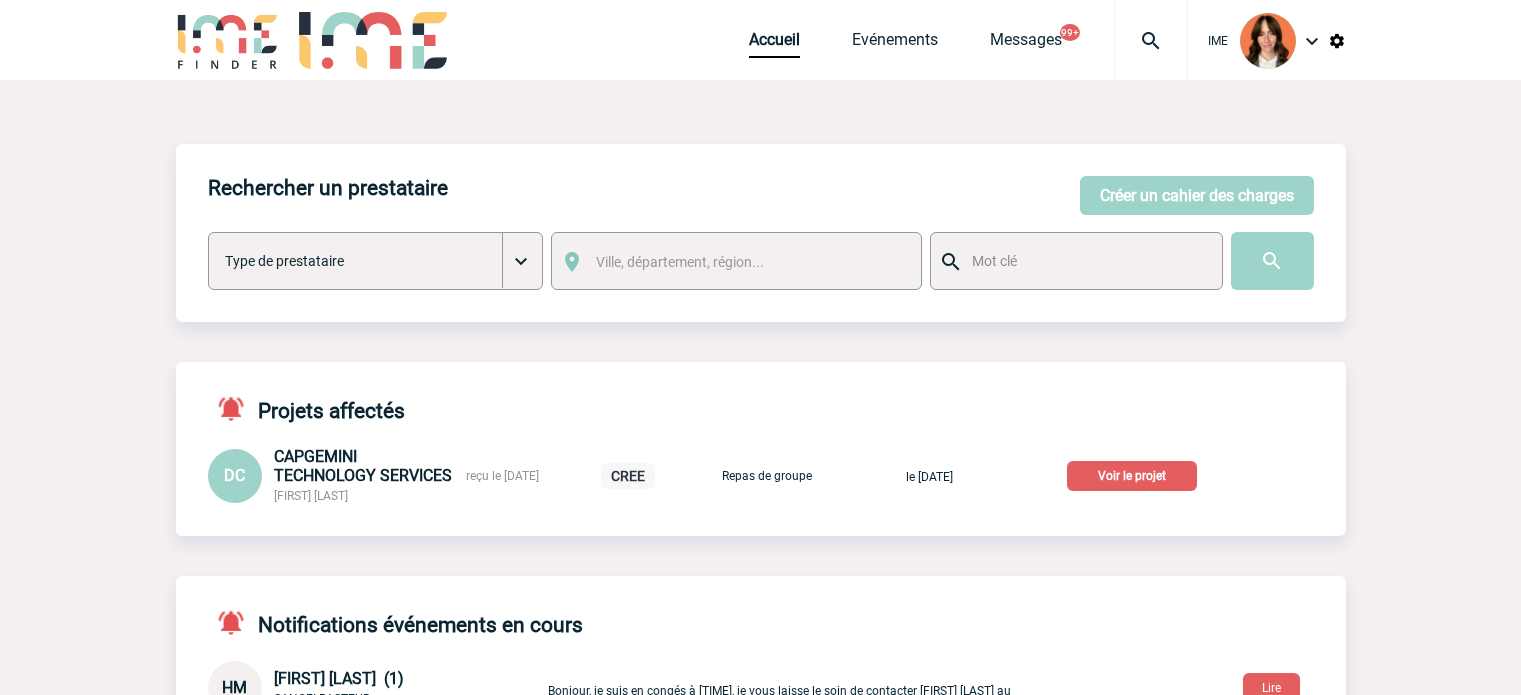 scroll, scrollTop: 0, scrollLeft: 0, axis: both 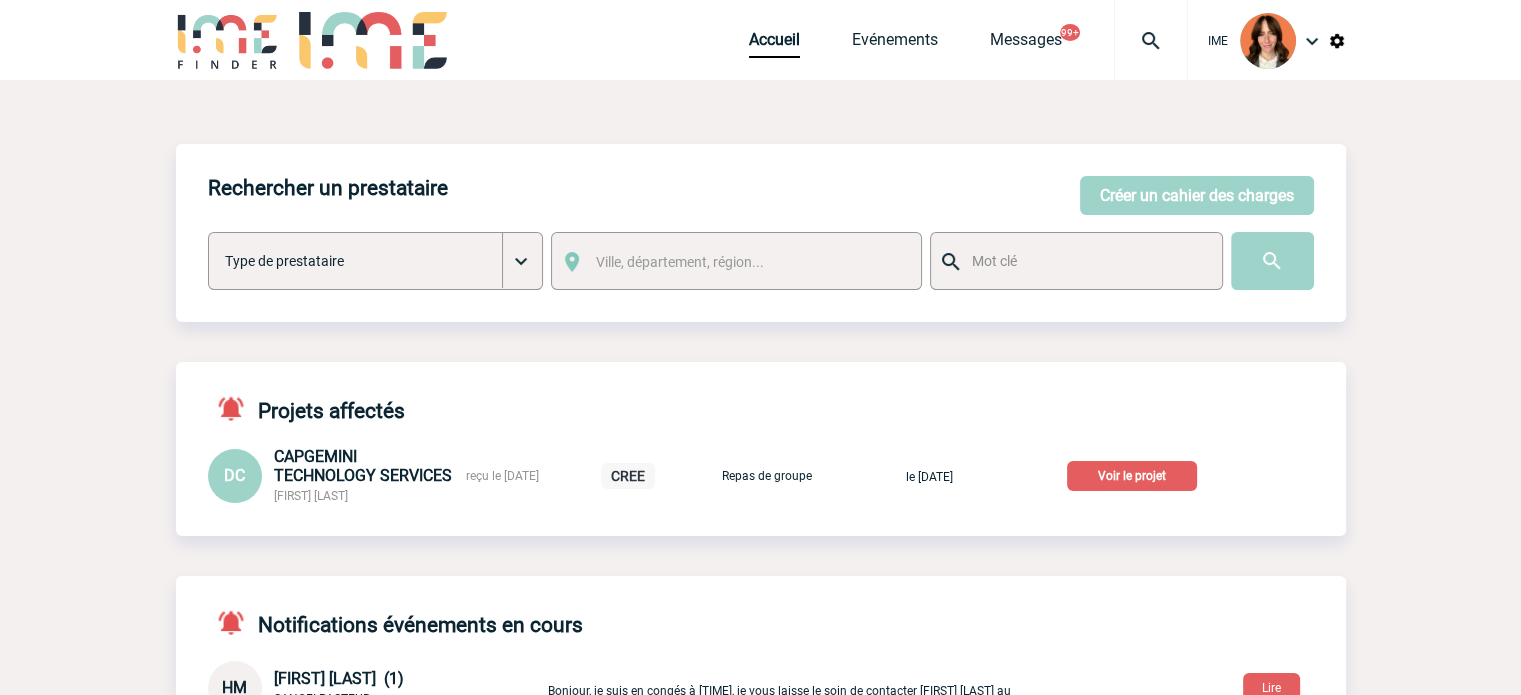 click at bounding box center [1151, 40] 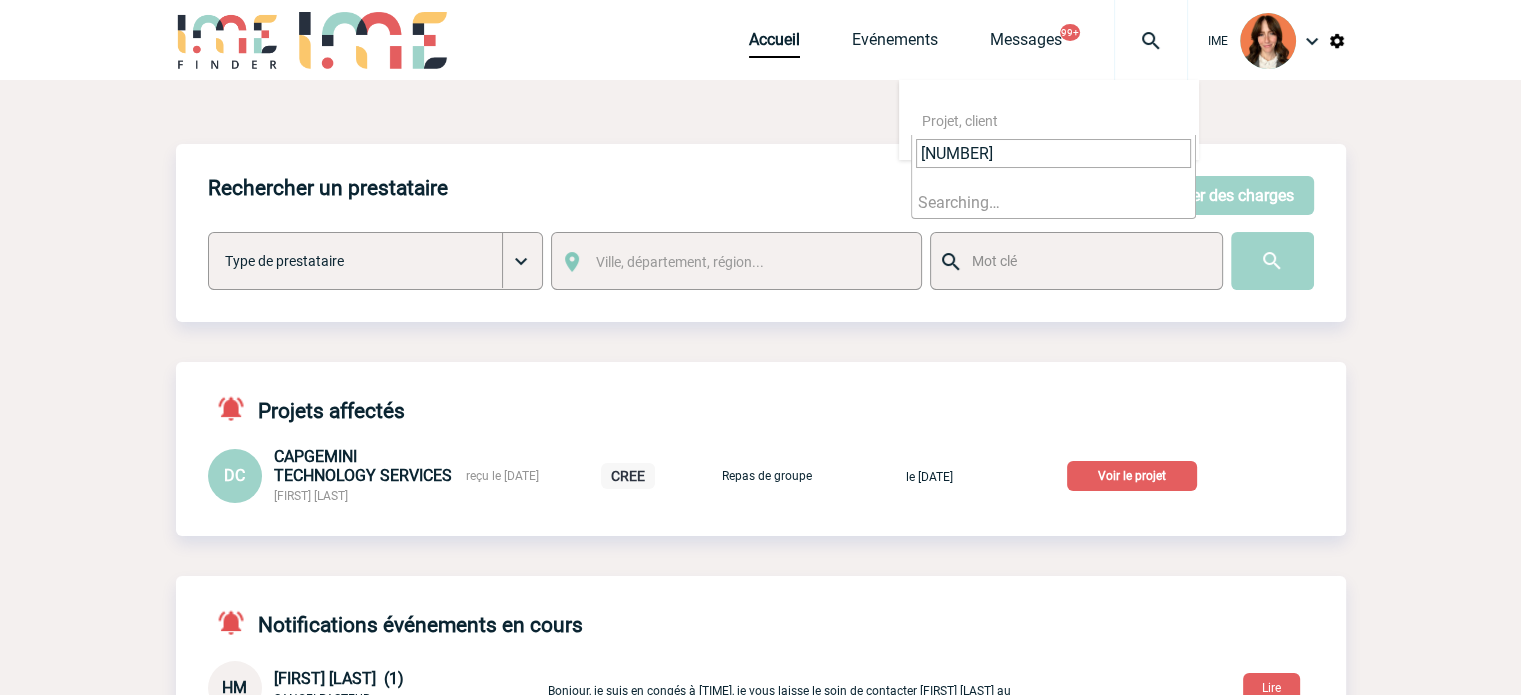 type on "[NUMBER]" 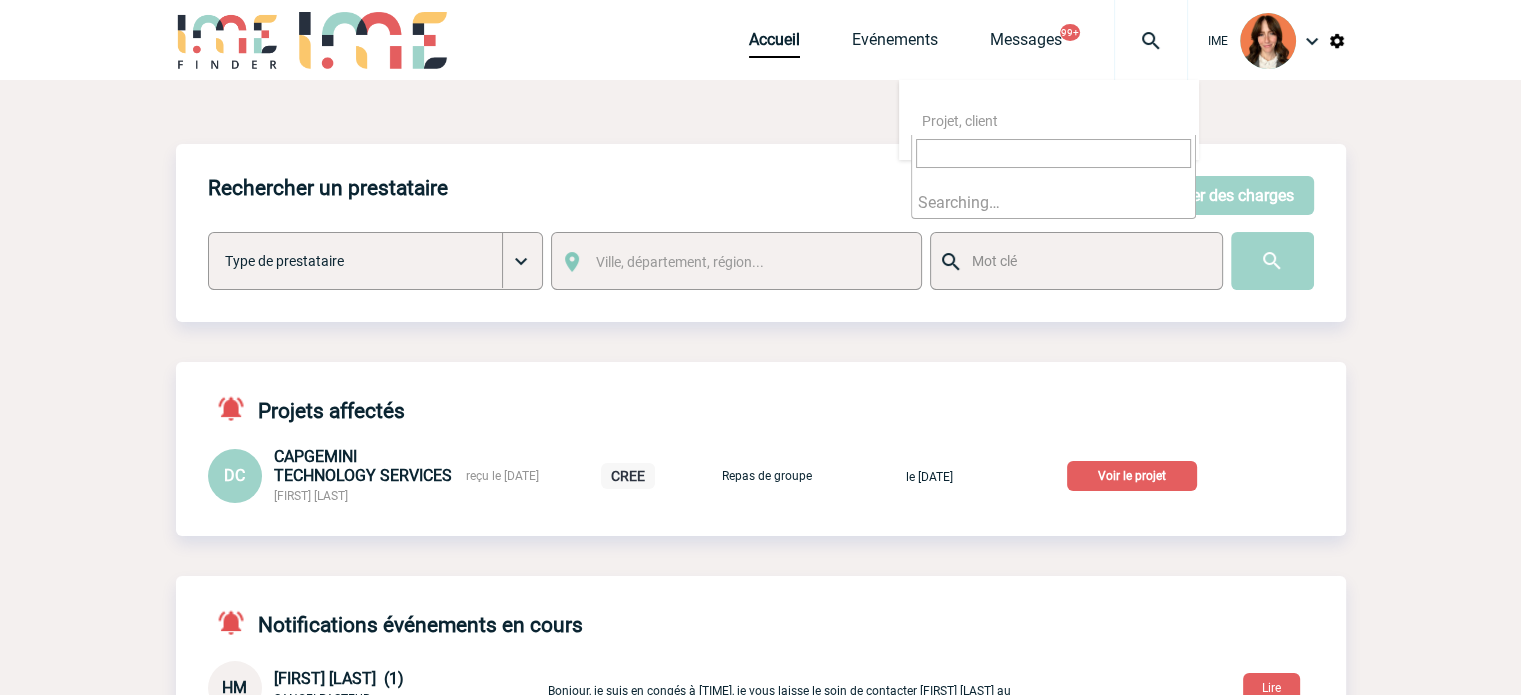 select on "[NUMBER]" 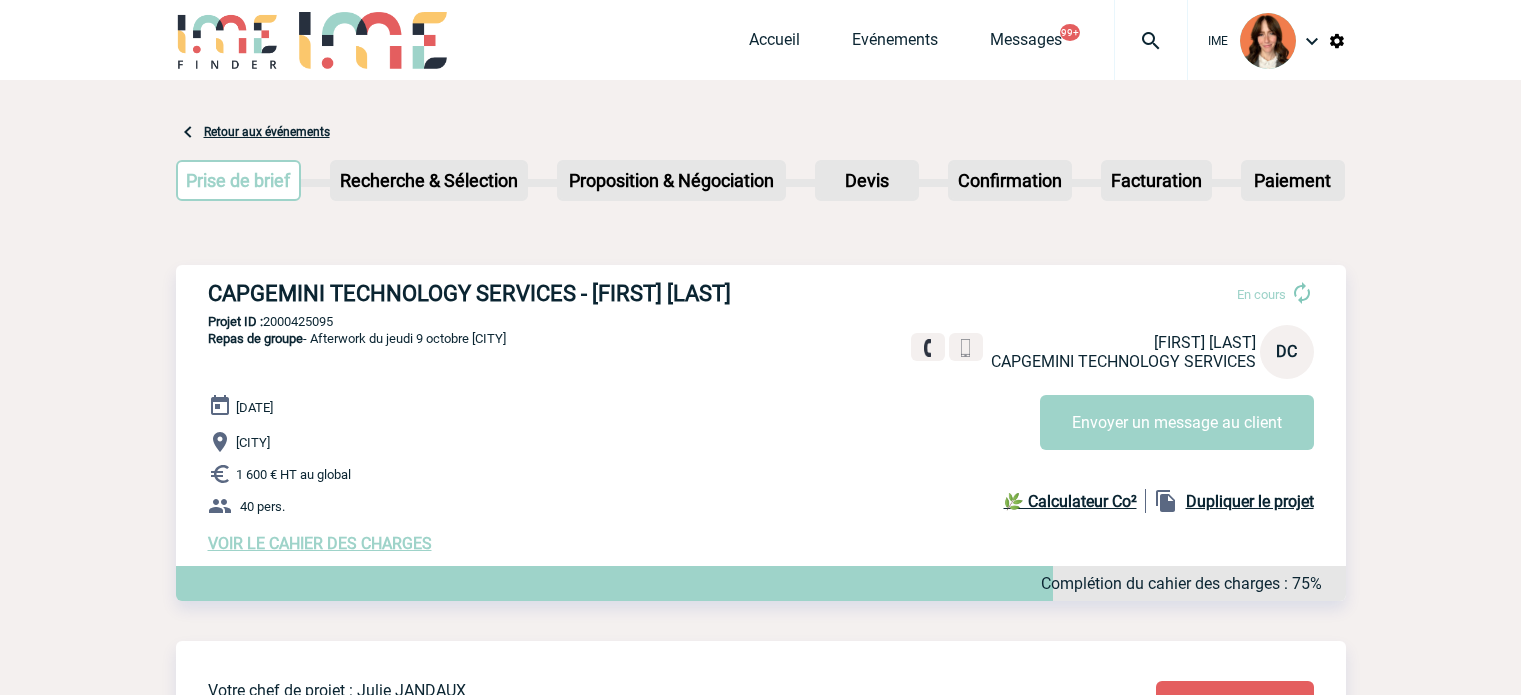 scroll, scrollTop: 0, scrollLeft: 0, axis: both 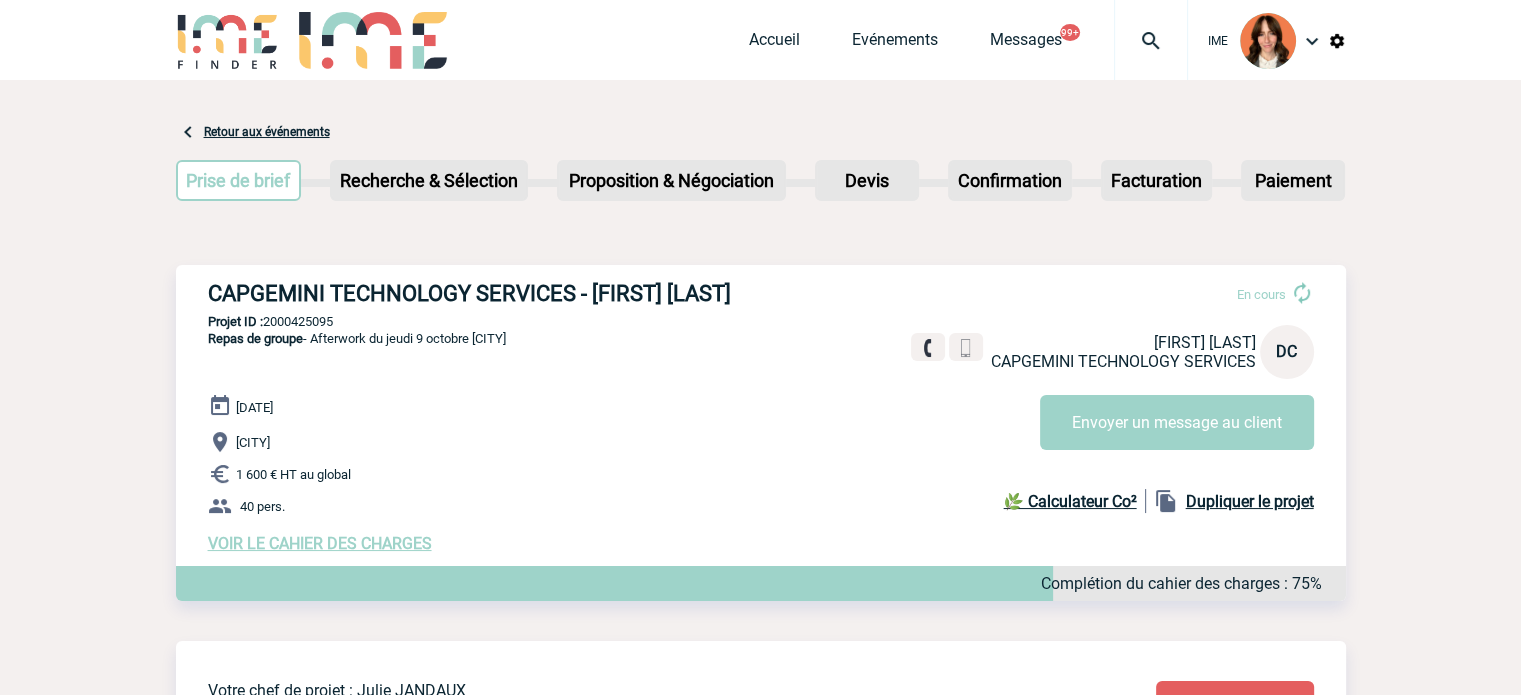 drag, startPoint x: 201, startPoint y: 293, endPoint x: 832, endPoint y: 293, distance: 631 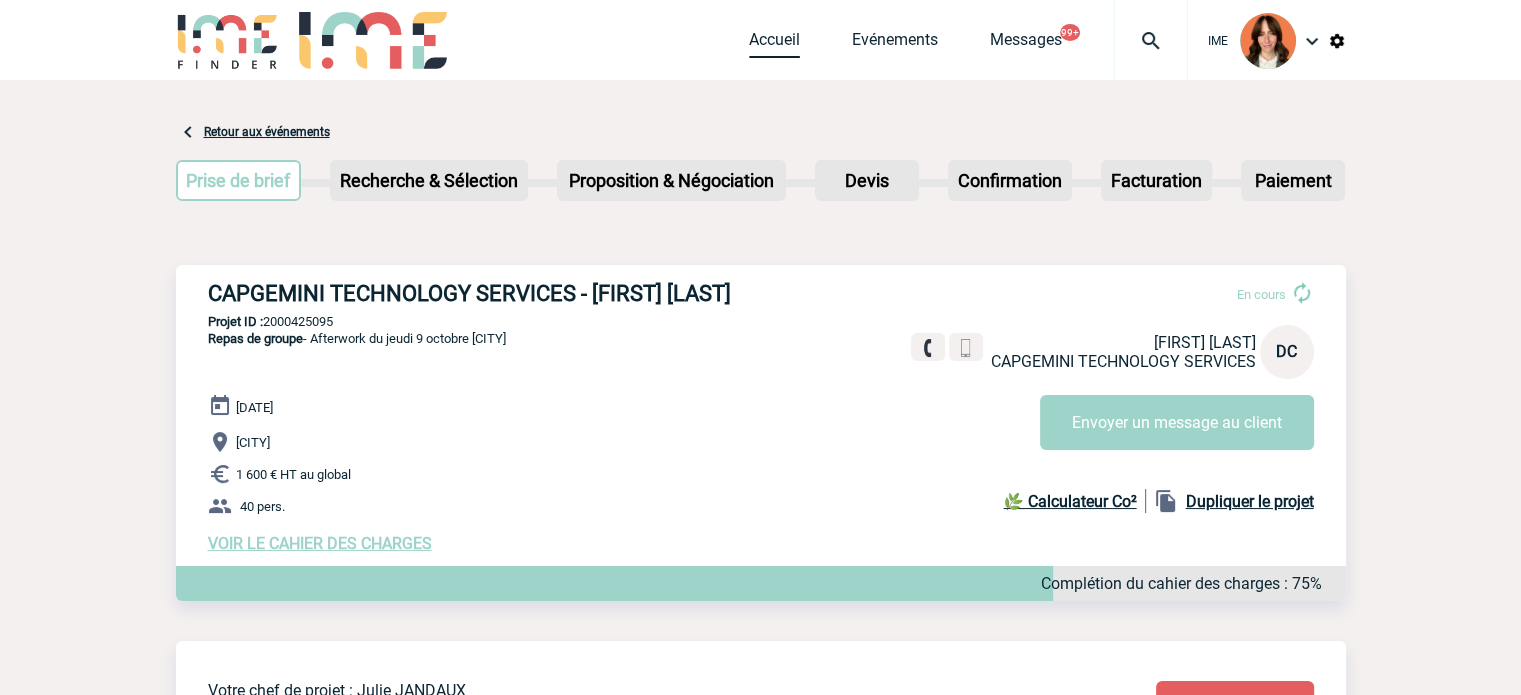 click on "Accueil" at bounding box center (774, 44) 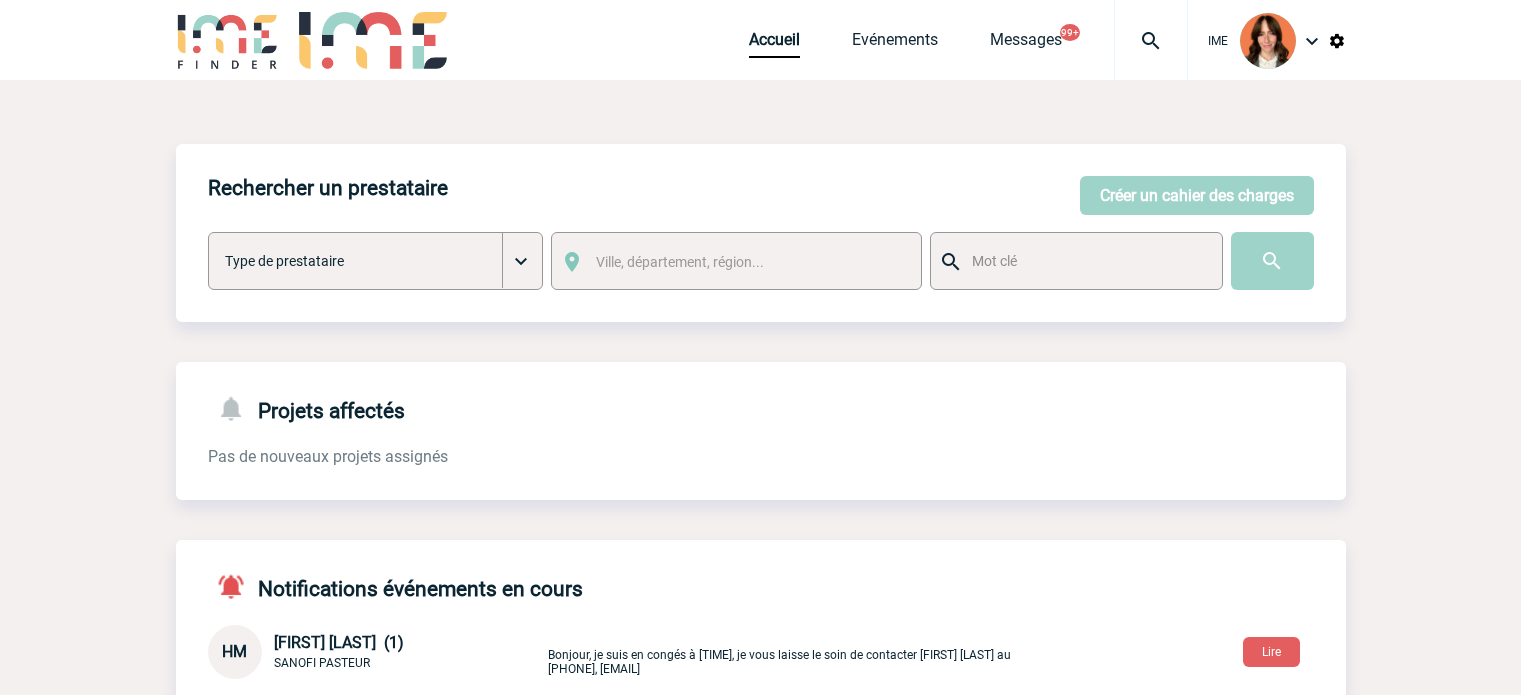 scroll, scrollTop: 0, scrollLeft: 0, axis: both 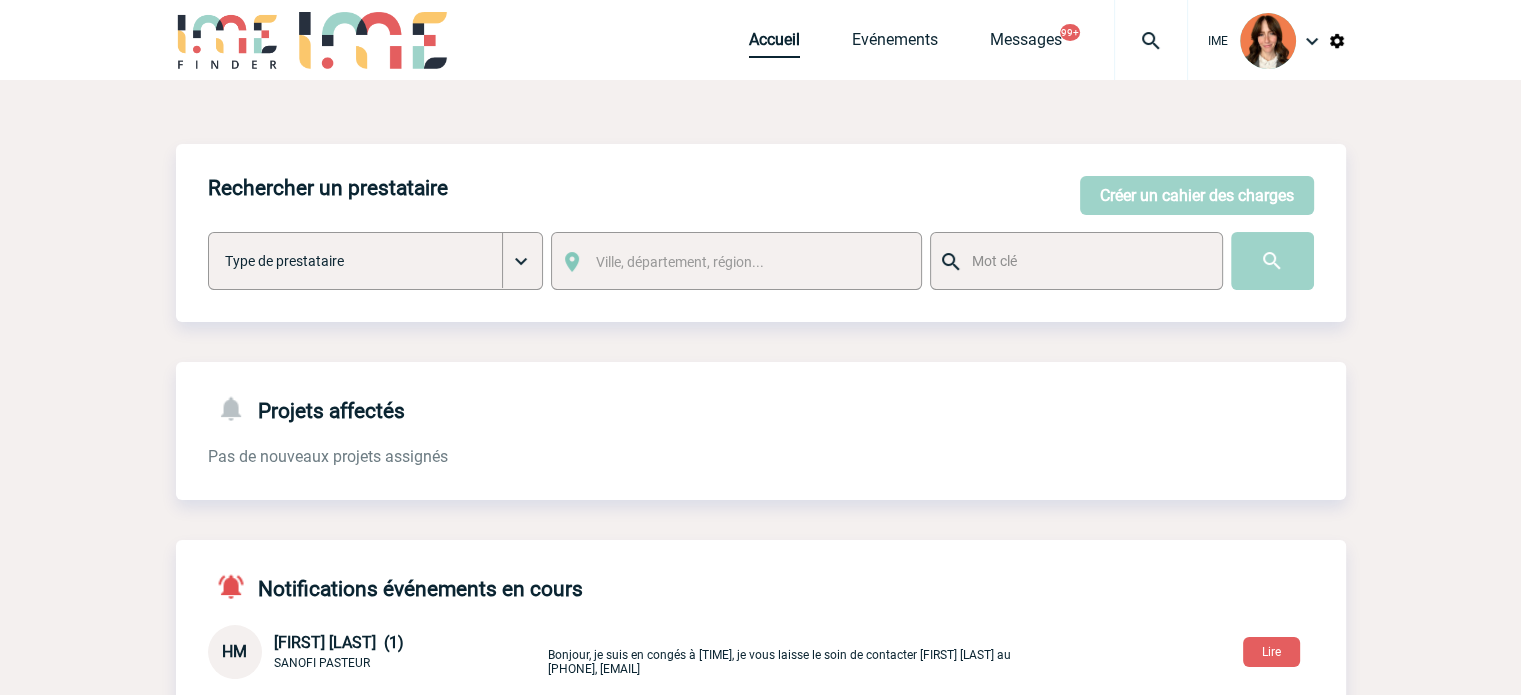 click on "Accueil" at bounding box center [774, 44] 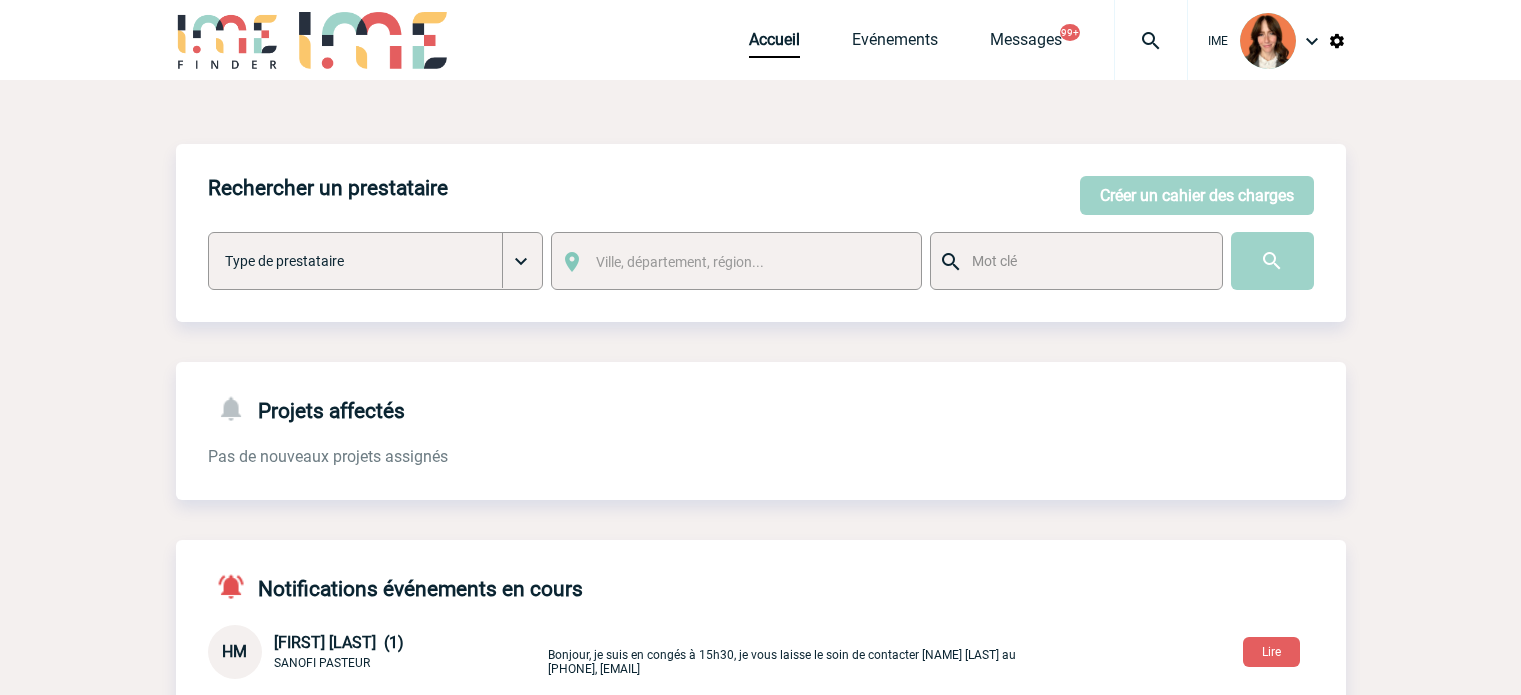 scroll, scrollTop: 0, scrollLeft: 0, axis: both 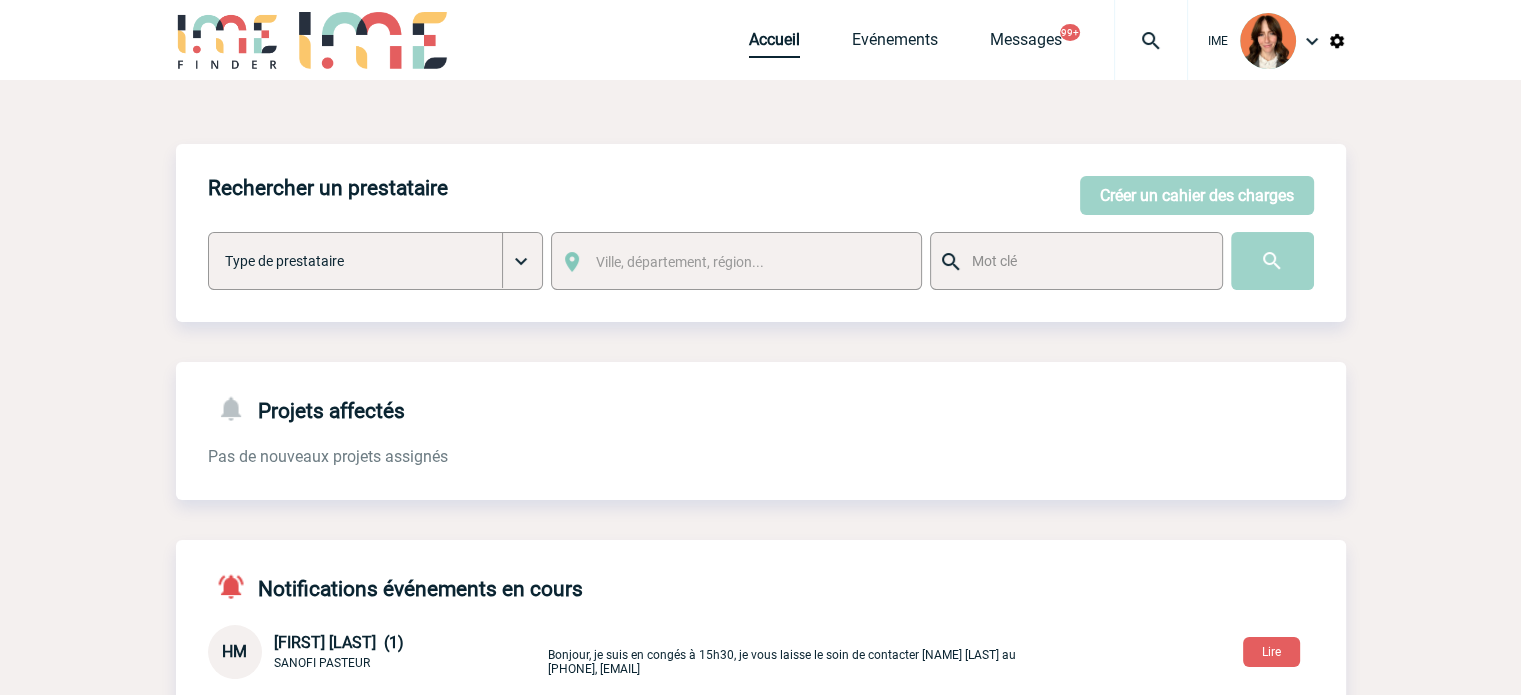 click on "Accueil" at bounding box center [774, 44] 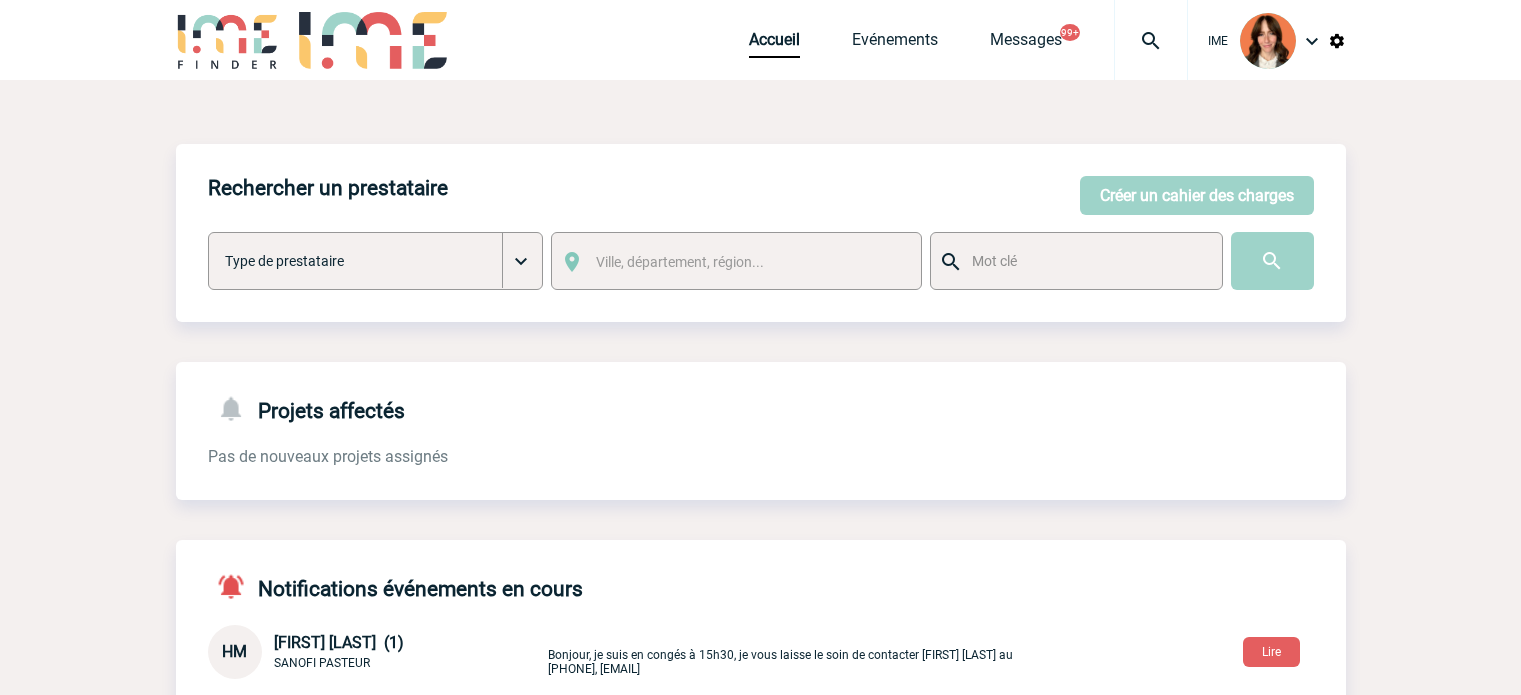 scroll, scrollTop: 0, scrollLeft: 0, axis: both 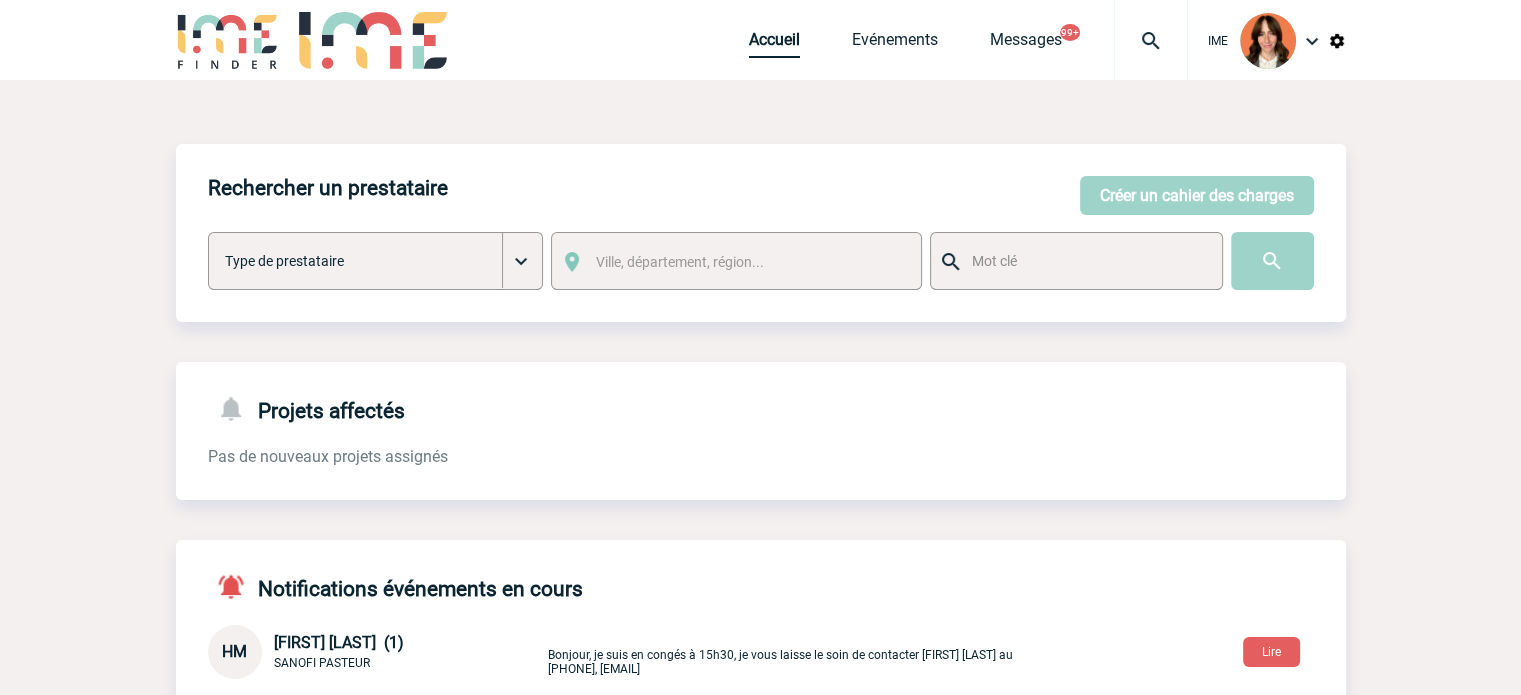 click on "Accueil" at bounding box center [800, 39] 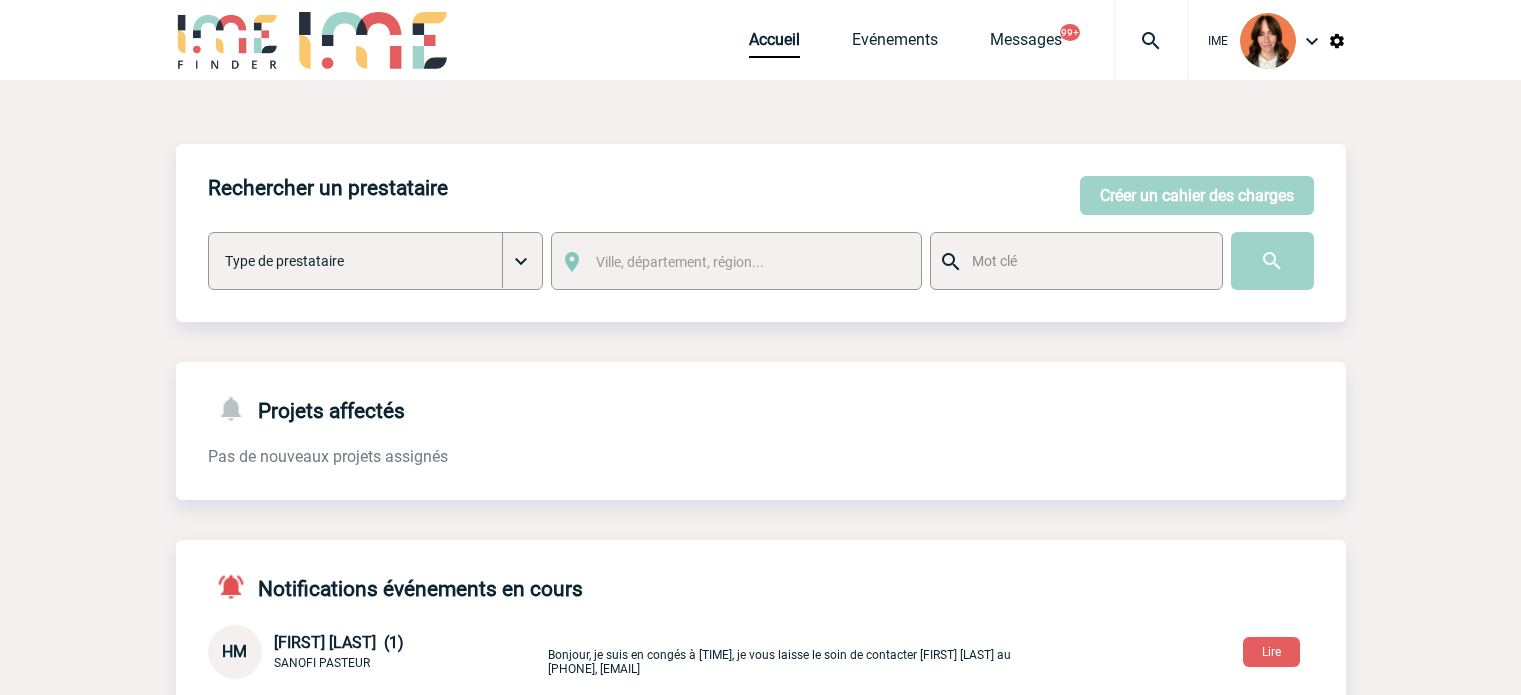 scroll, scrollTop: 0, scrollLeft: 0, axis: both 